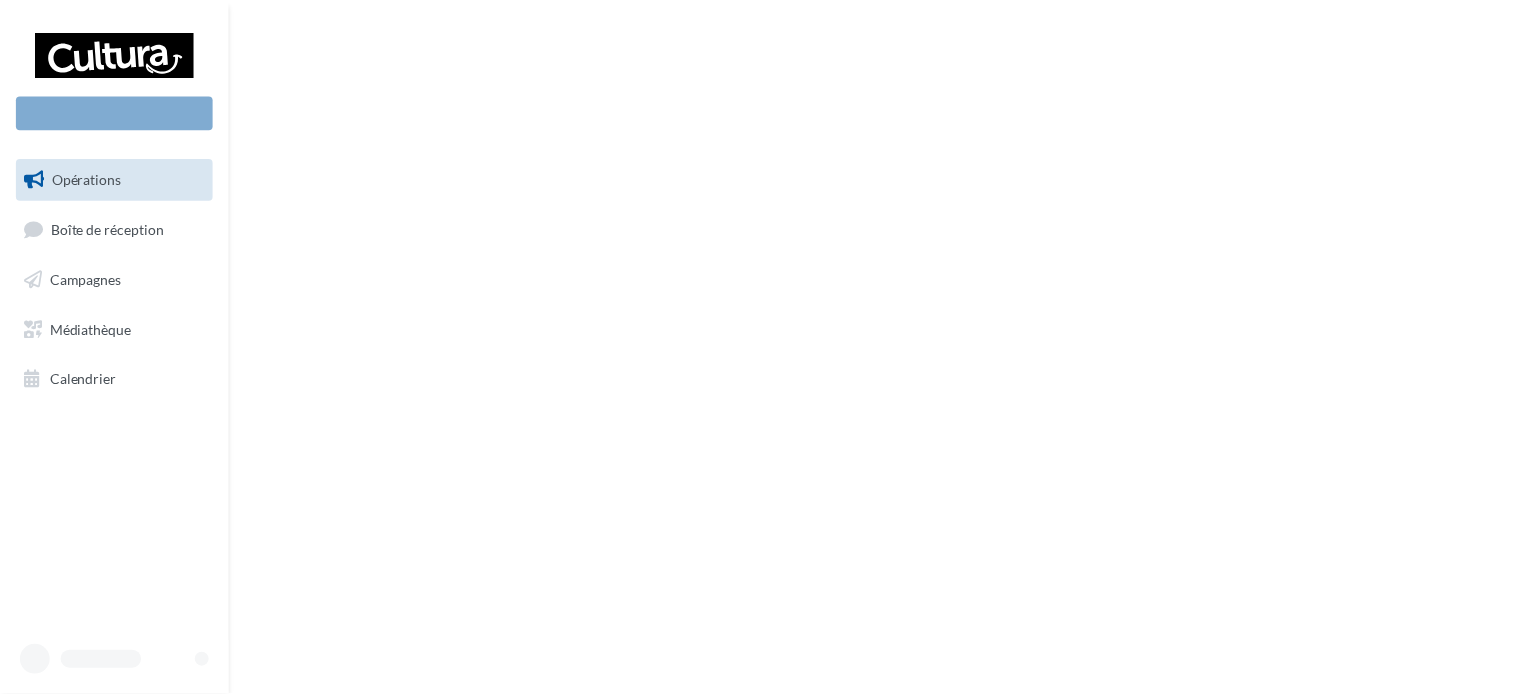 scroll, scrollTop: 0, scrollLeft: 0, axis: both 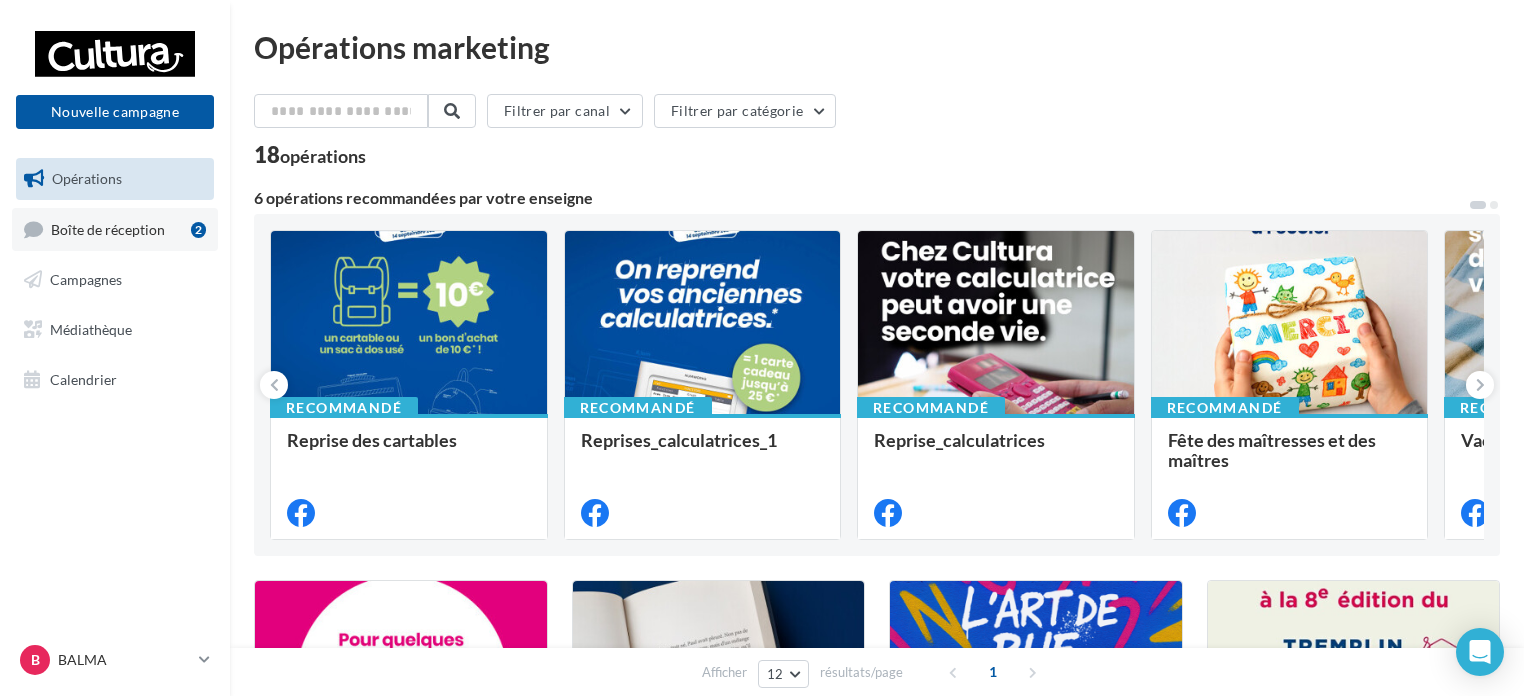click on "Boîte de réception
2" at bounding box center [115, 229] 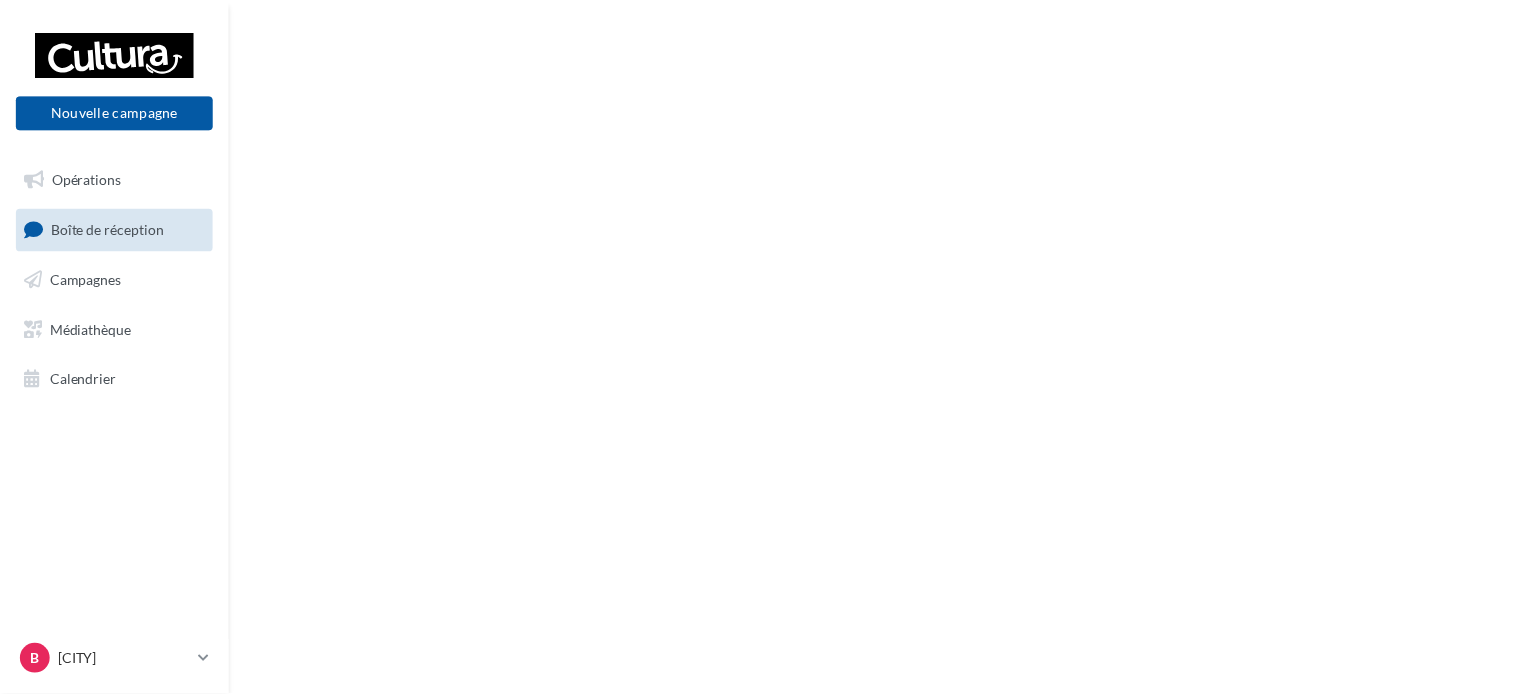 scroll, scrollTop: 0, scrollLeft: 0, axis: both 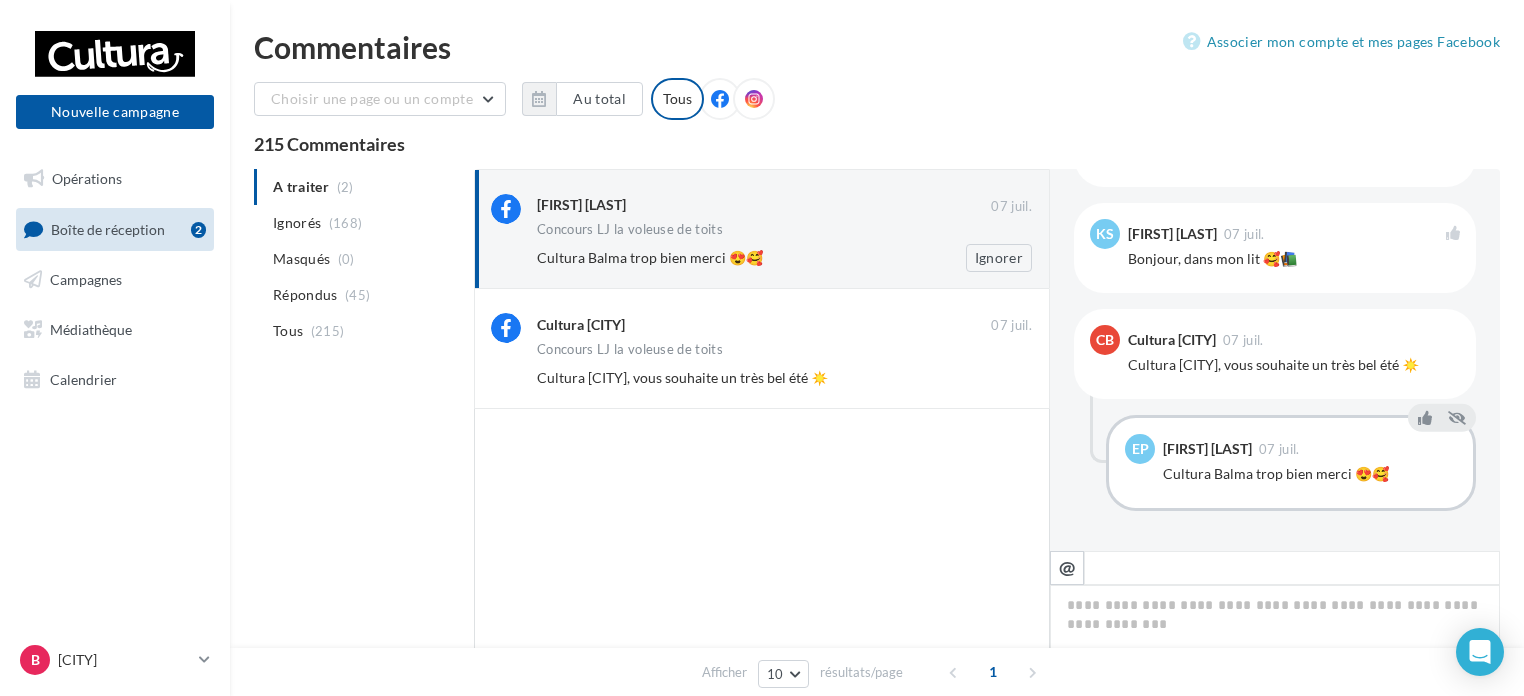 click on "Edua Piopio Cormery" at bounding box center (764, 206) 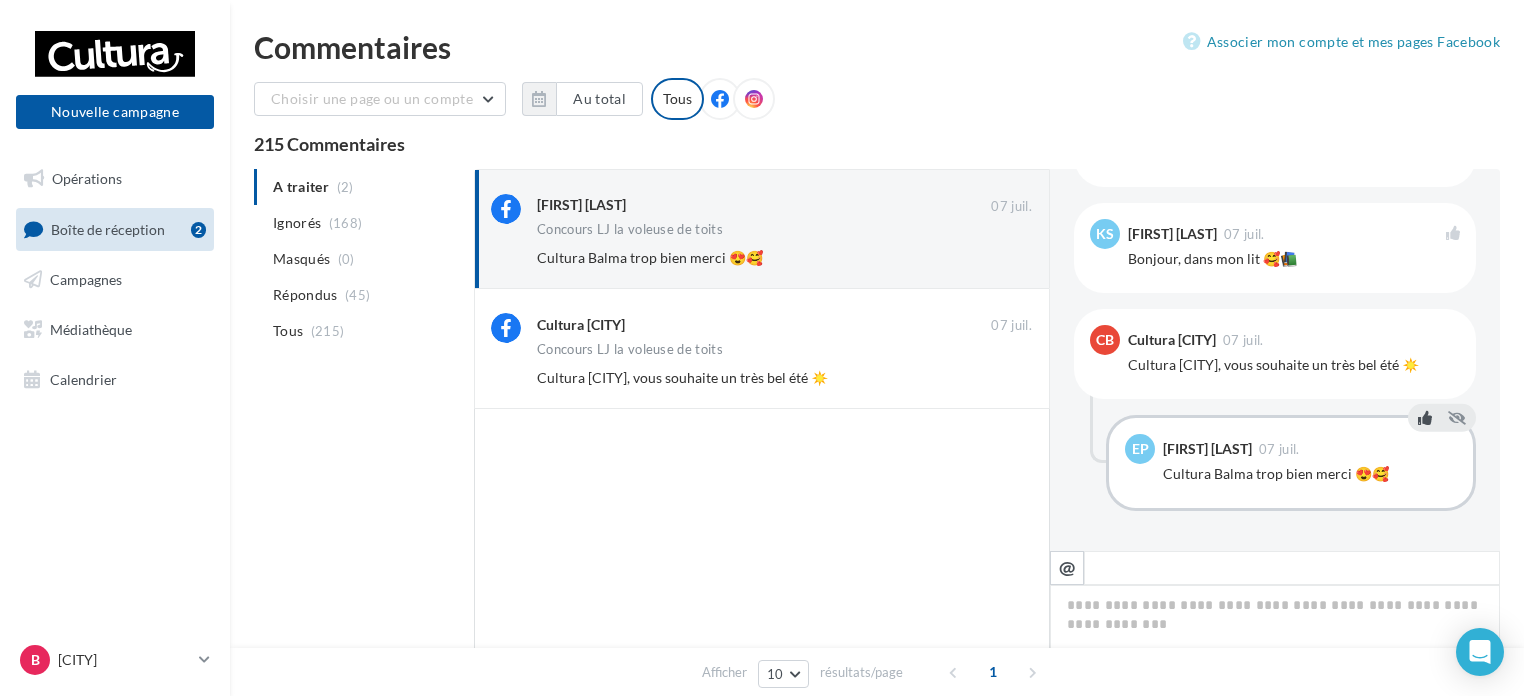 click at bounding box center (1425, 418) 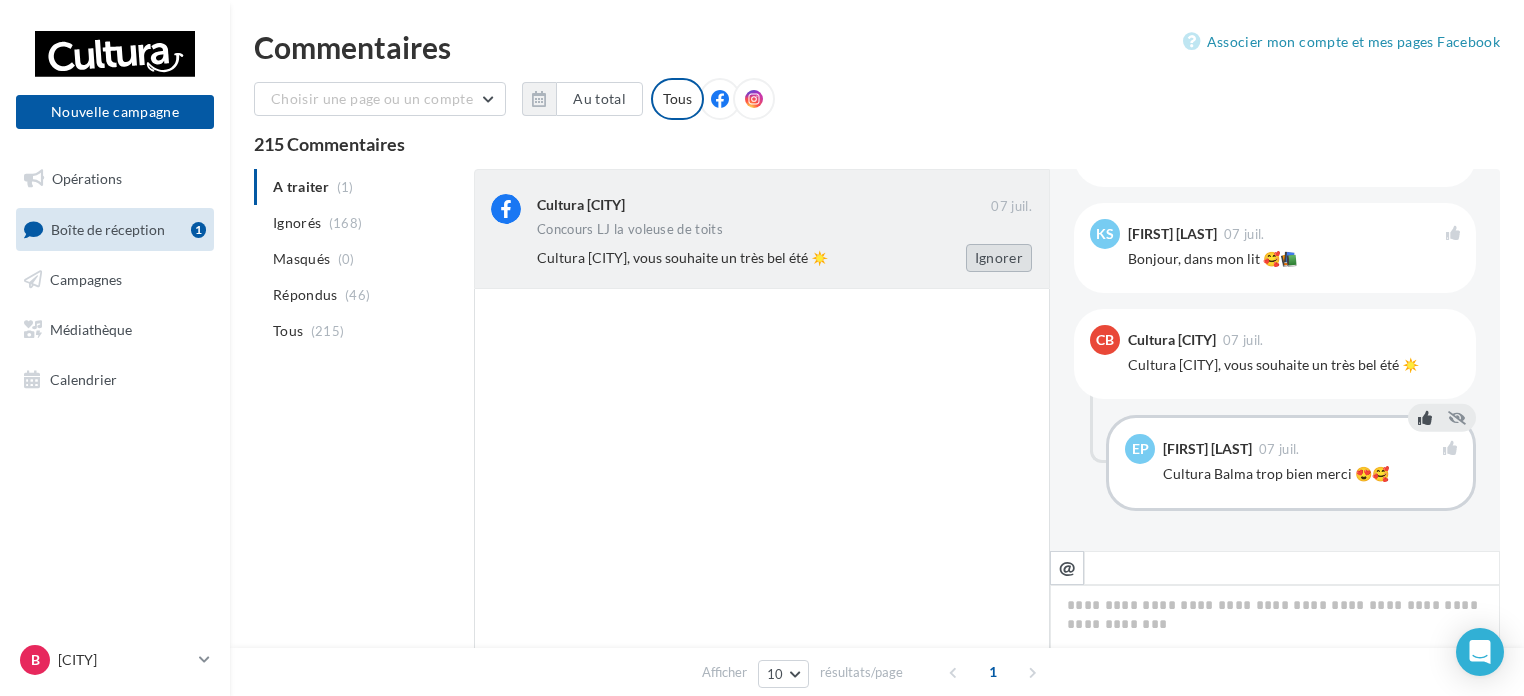 click on "Ignorer" at bounding box center (999, 258) 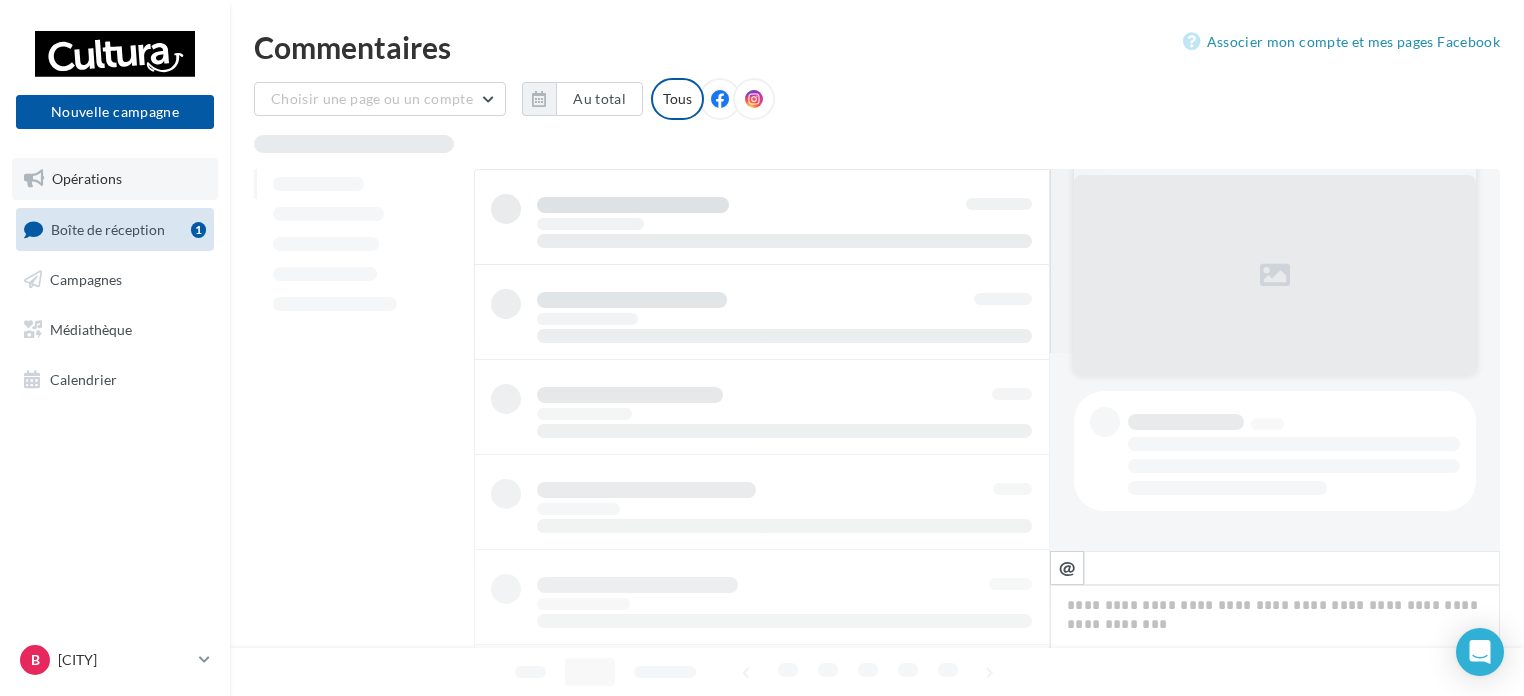 scroll, scrollTop: 197, scrollLeft: 0, axis: vertical 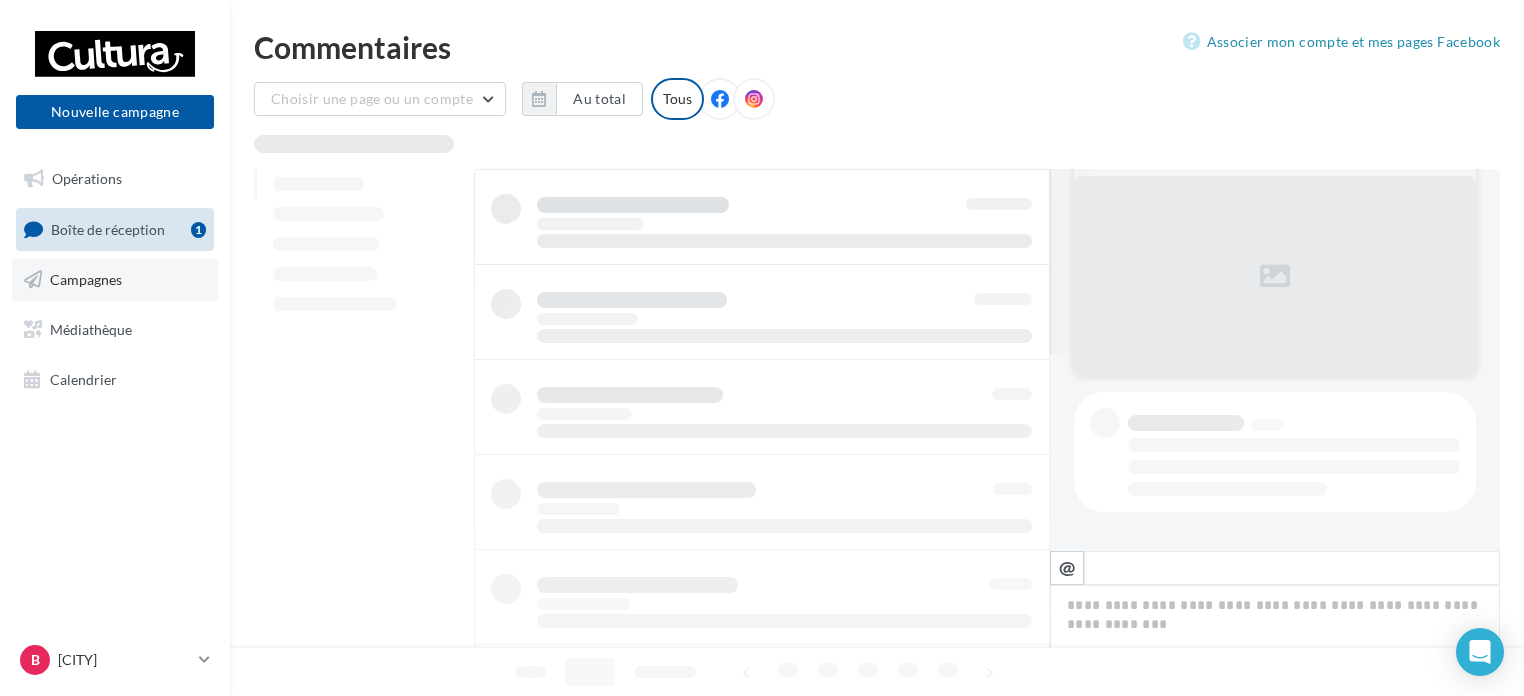 click on "Campagnes" at bounding box center (115, 280) 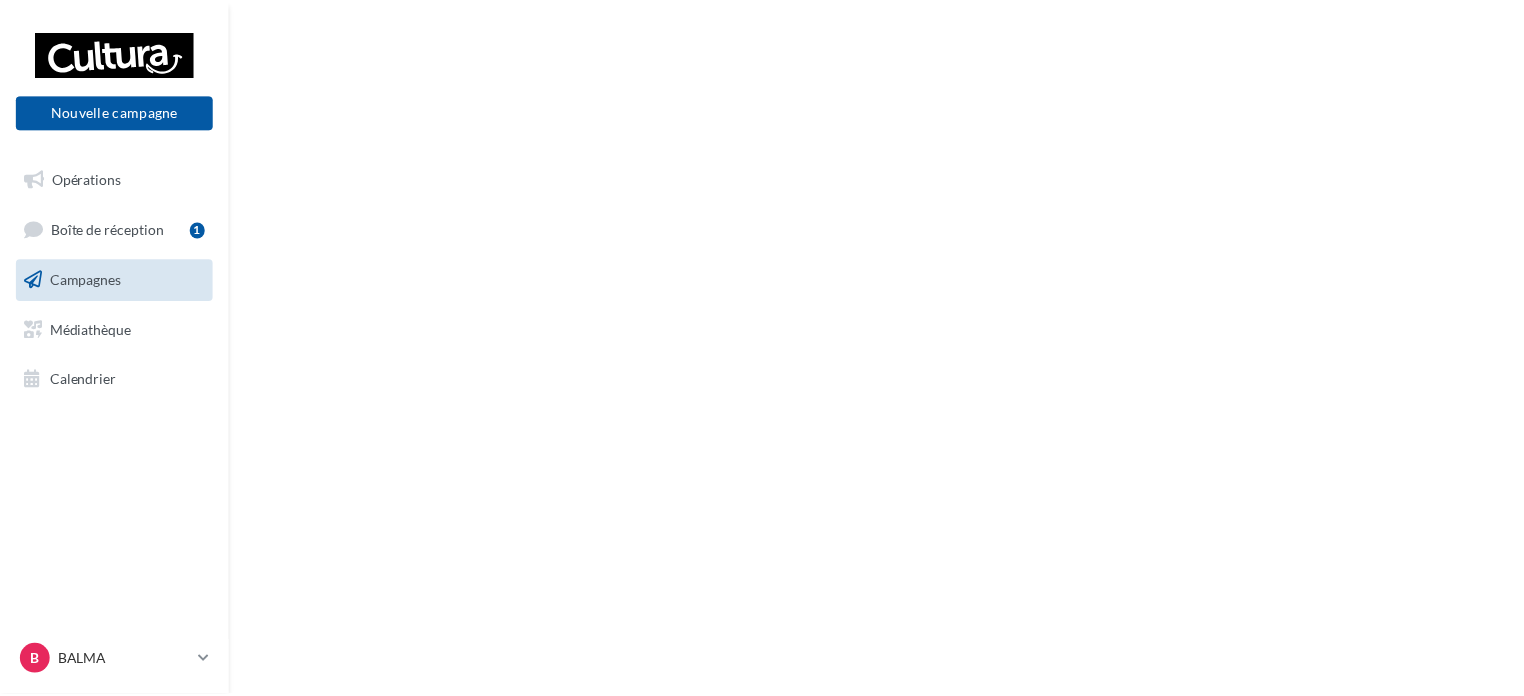 scroll, scrollTop: 0, scrollLeft: 0, axis: both 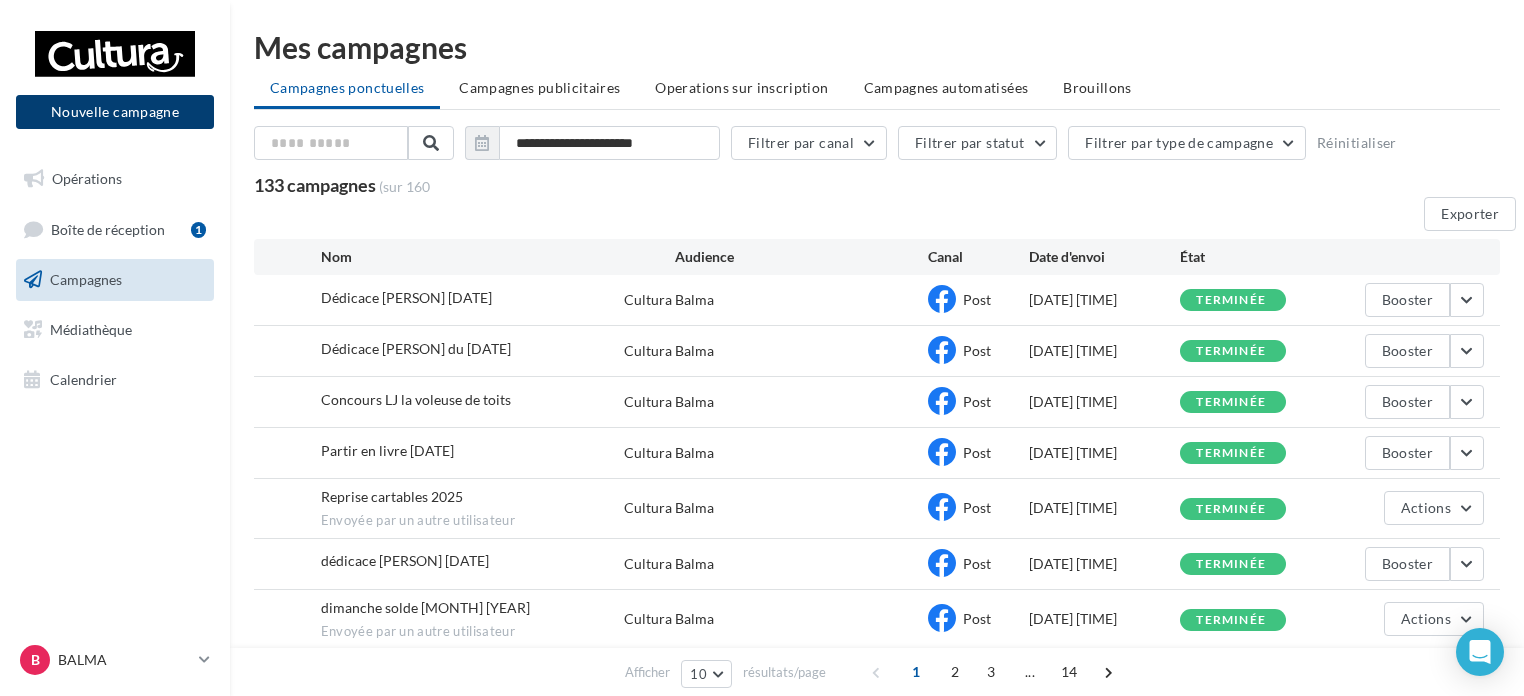 click on "Nouvelle campagne" at bounding box center [115, 112] 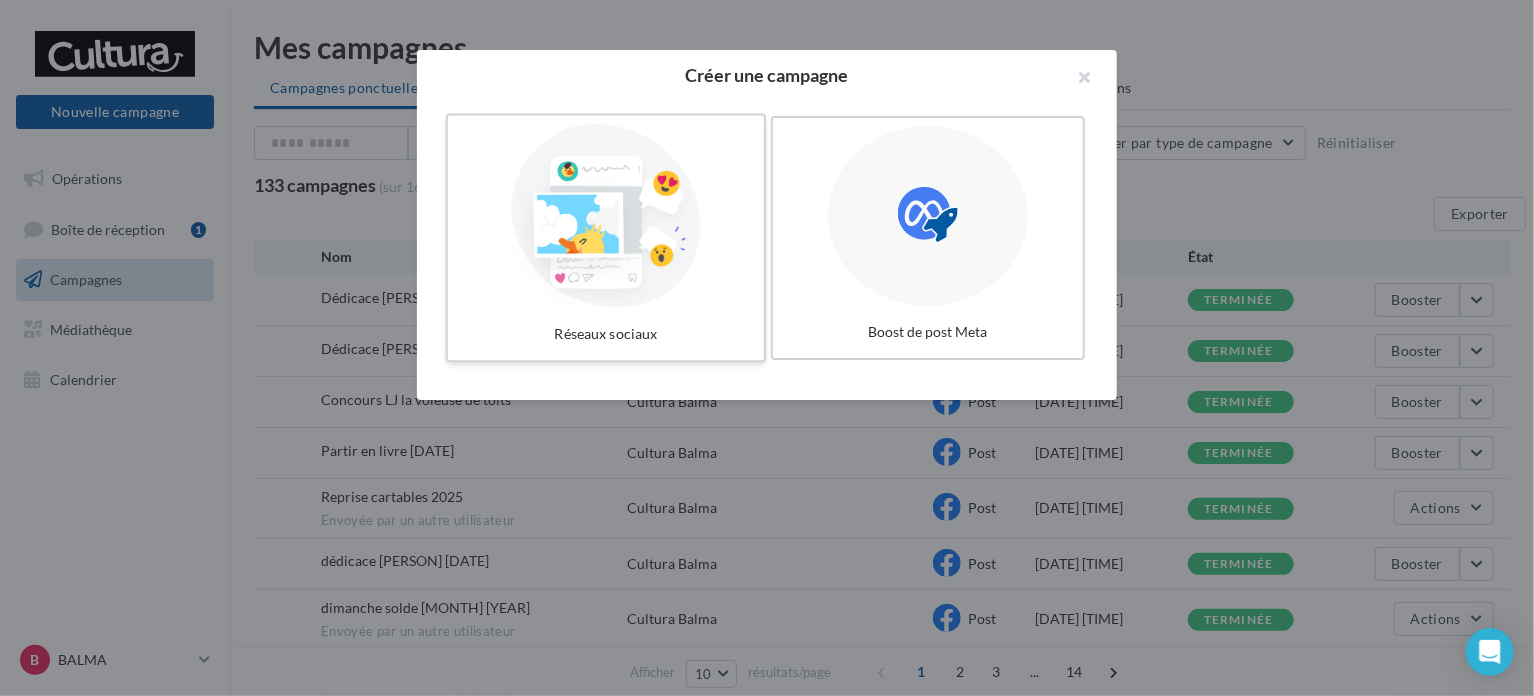 click at bounding box center (606, 216) 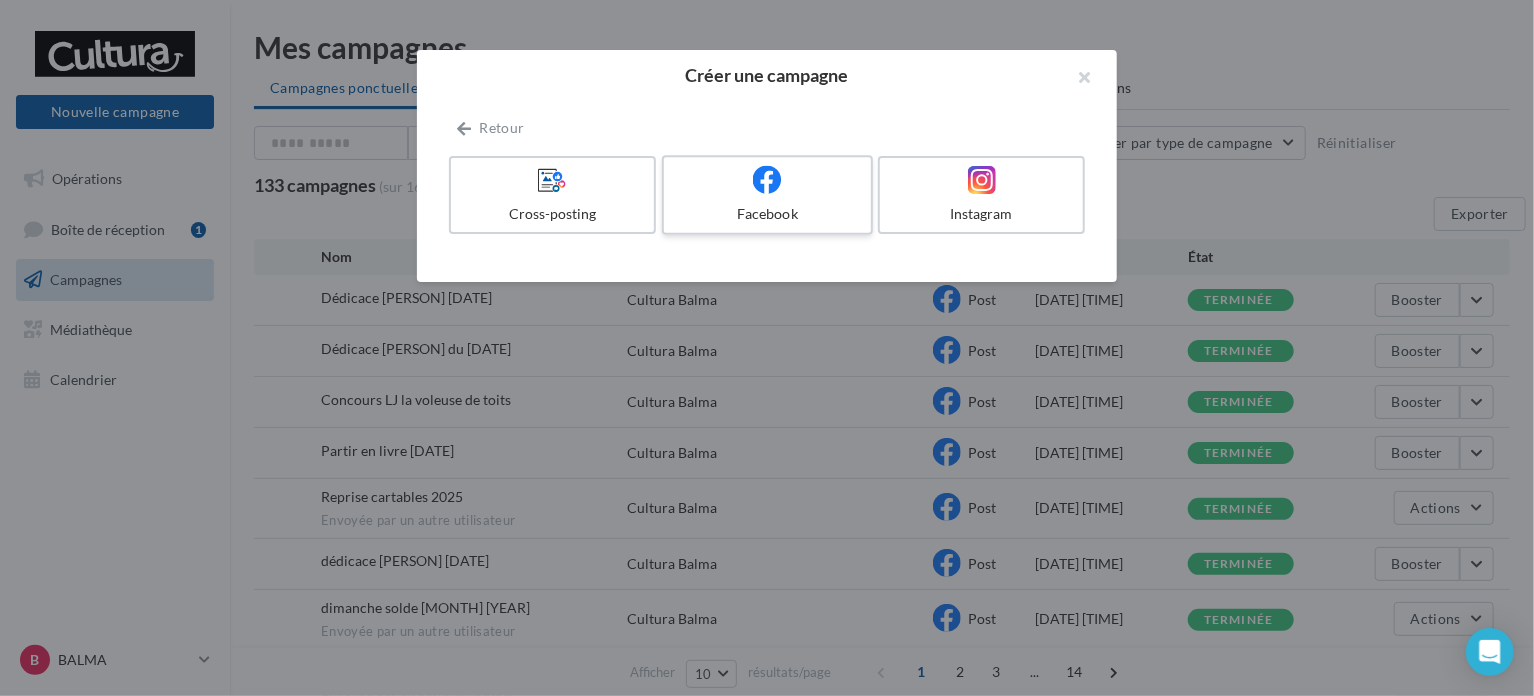 click on "Facebook" at bounding box center (767, 214) 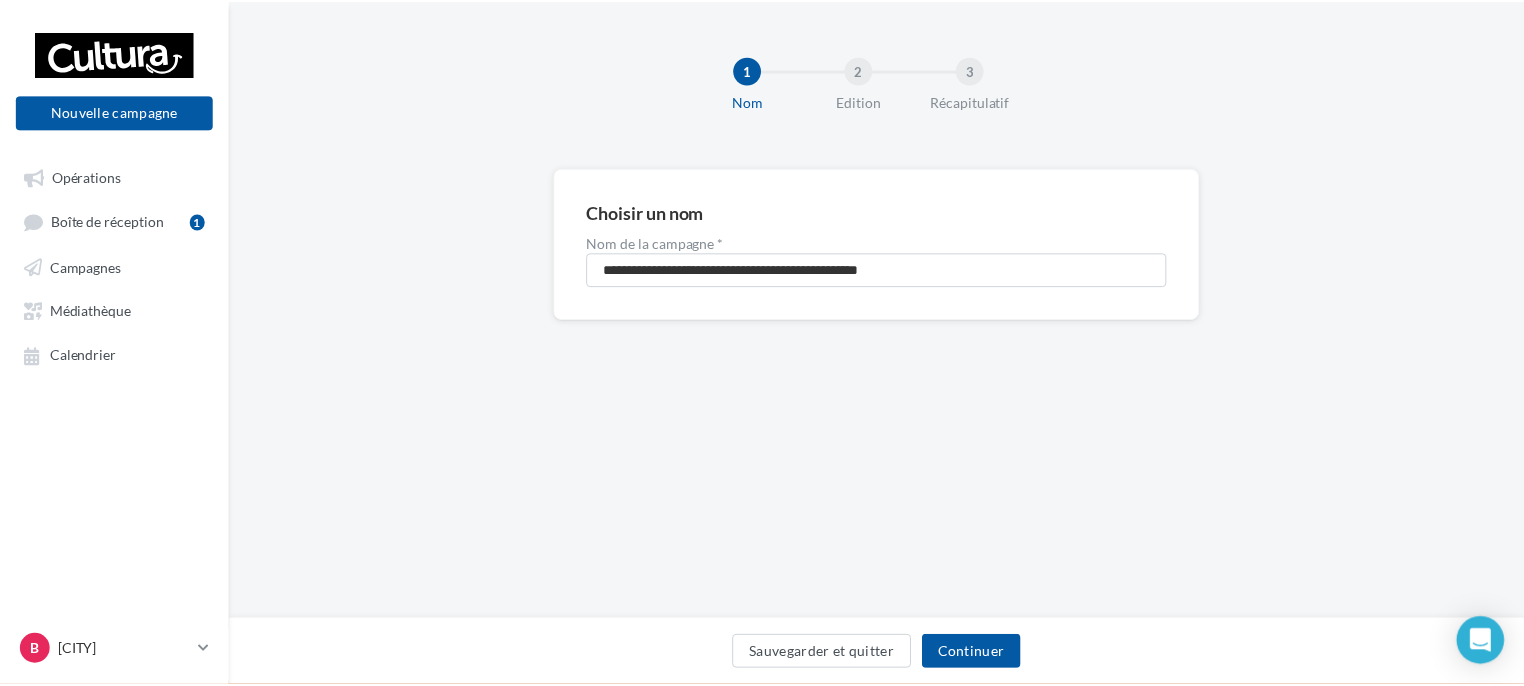 scroll, scrollTop: 0, scrollLeft: 0, axis: both 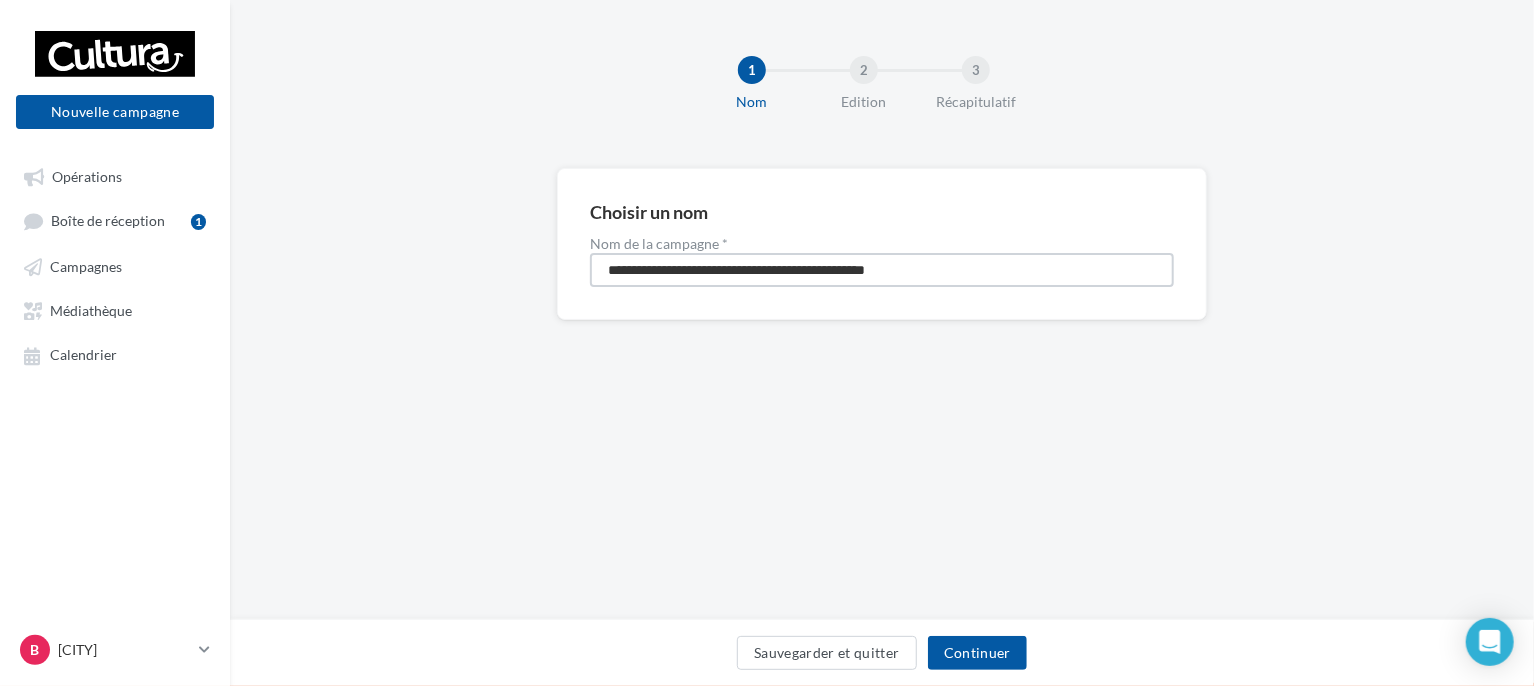 click on "**********" at bounding box center (882, 270) 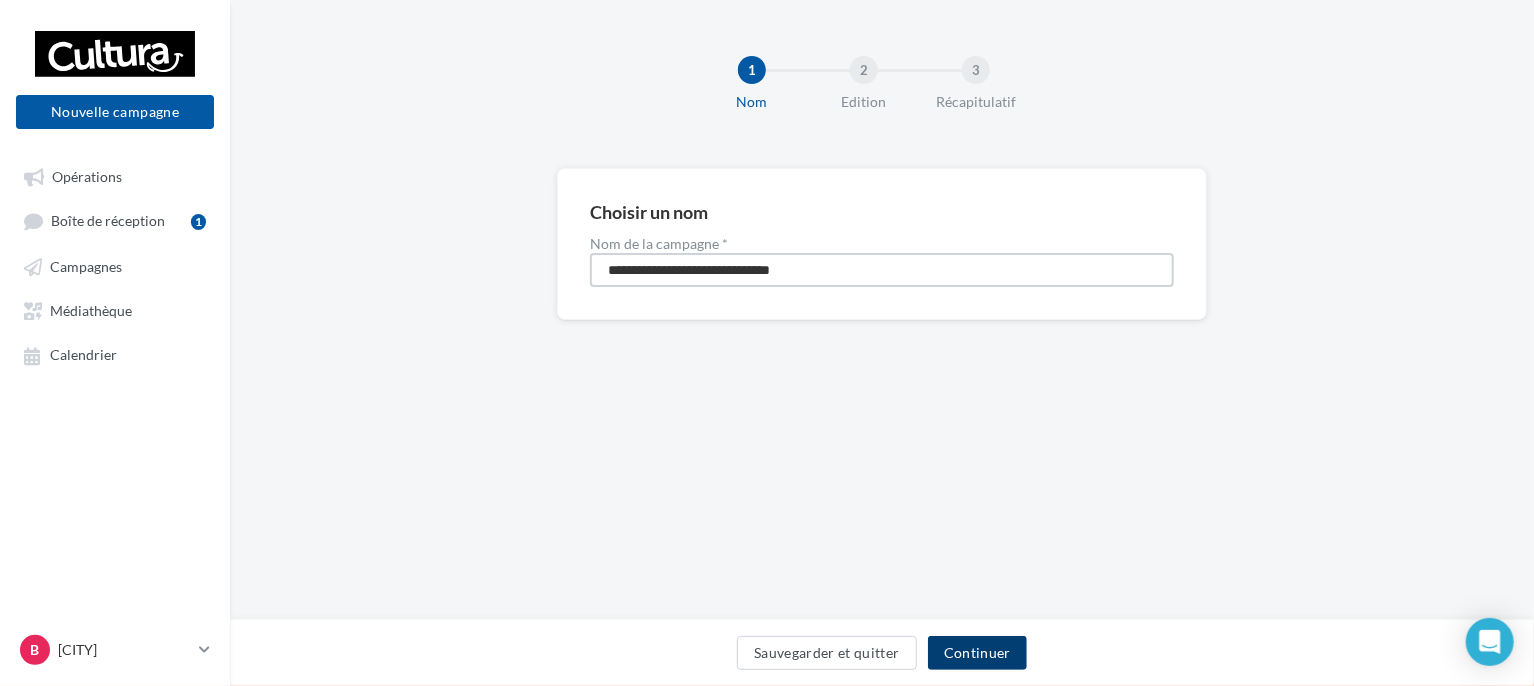 type on "**********" 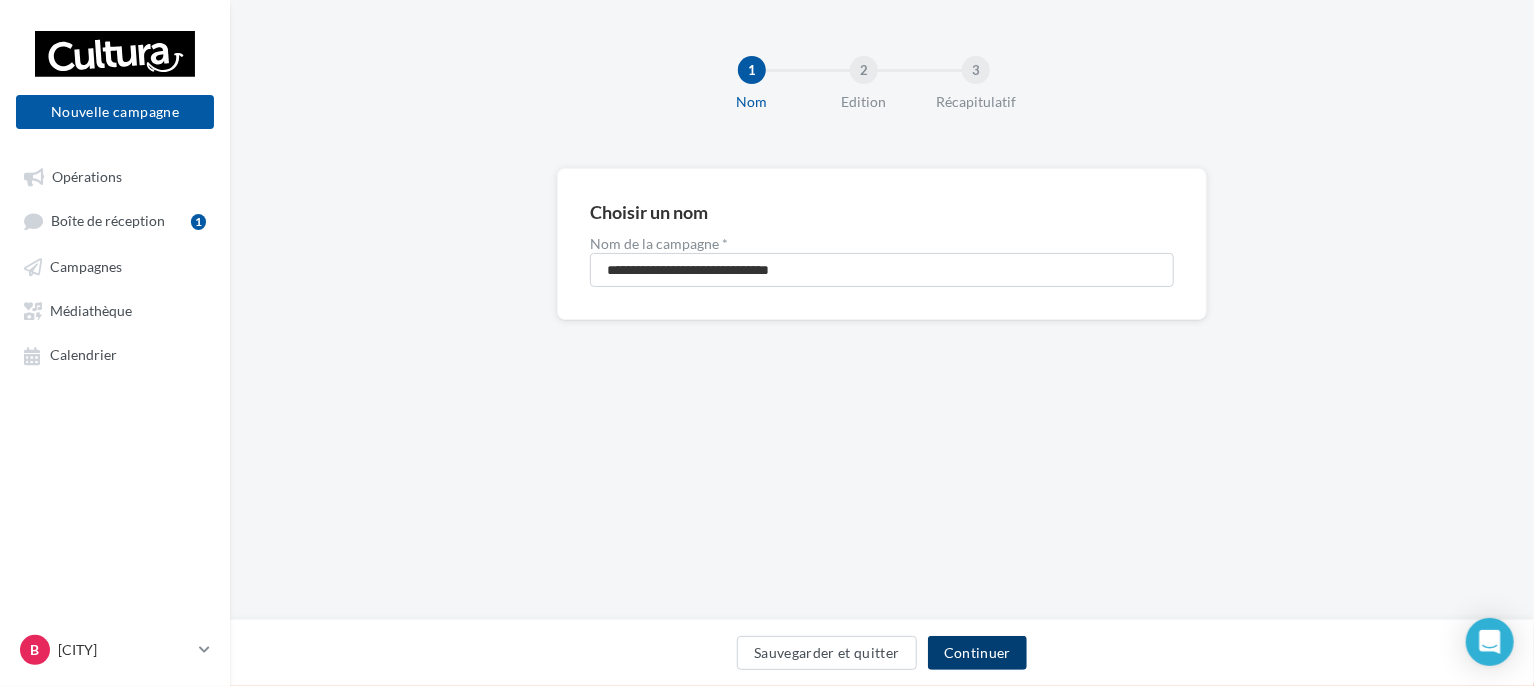 click on "Continuer" at bounding box center (977, 653) 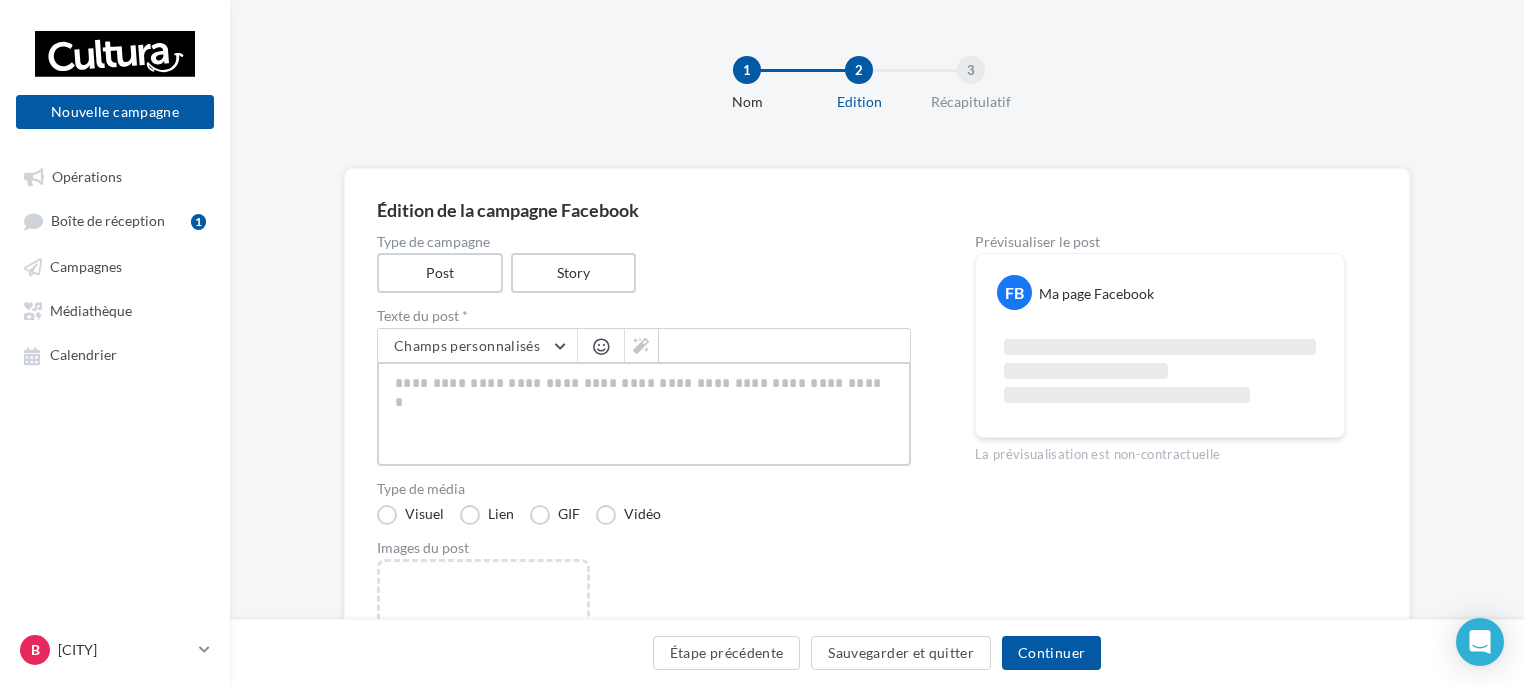click at bounding box center [644, 414] 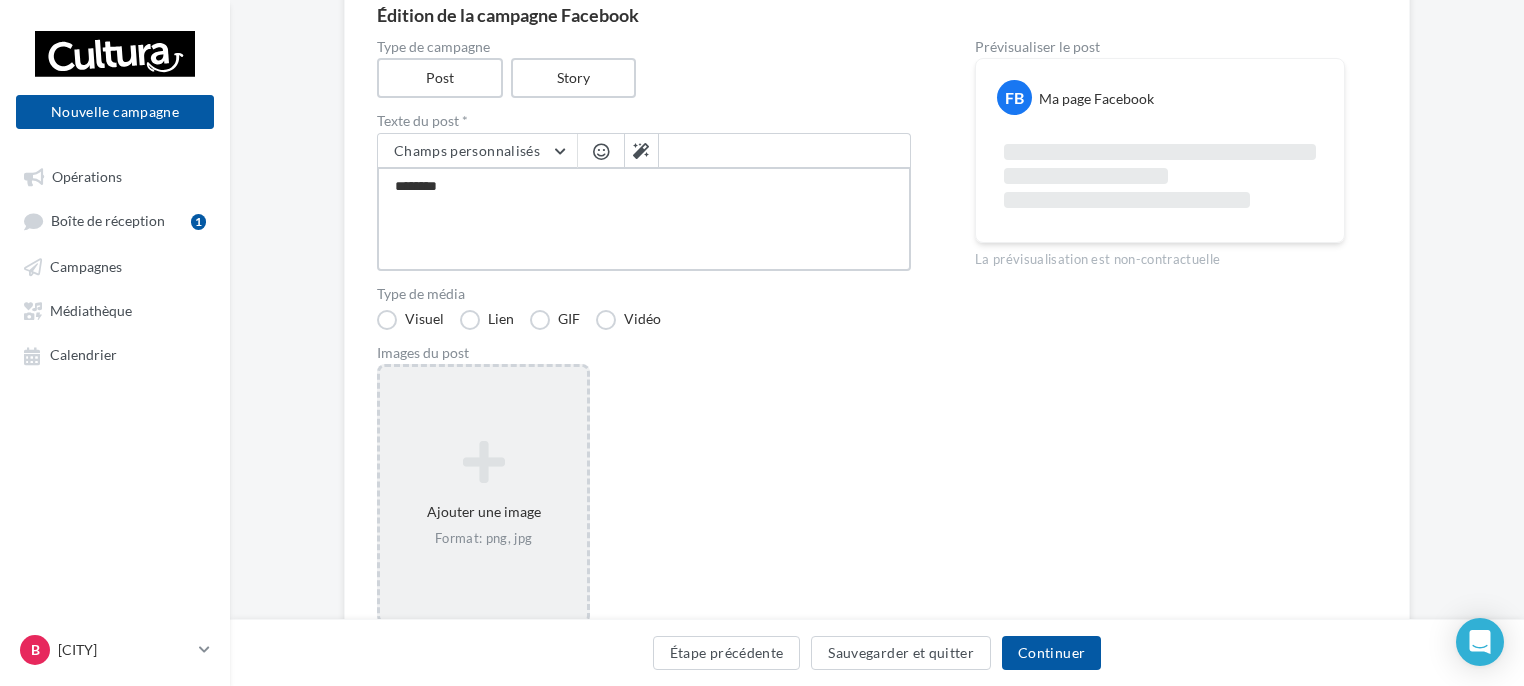 scroll, scrollTop: 200, scrollLeft: 0, axis: vertical 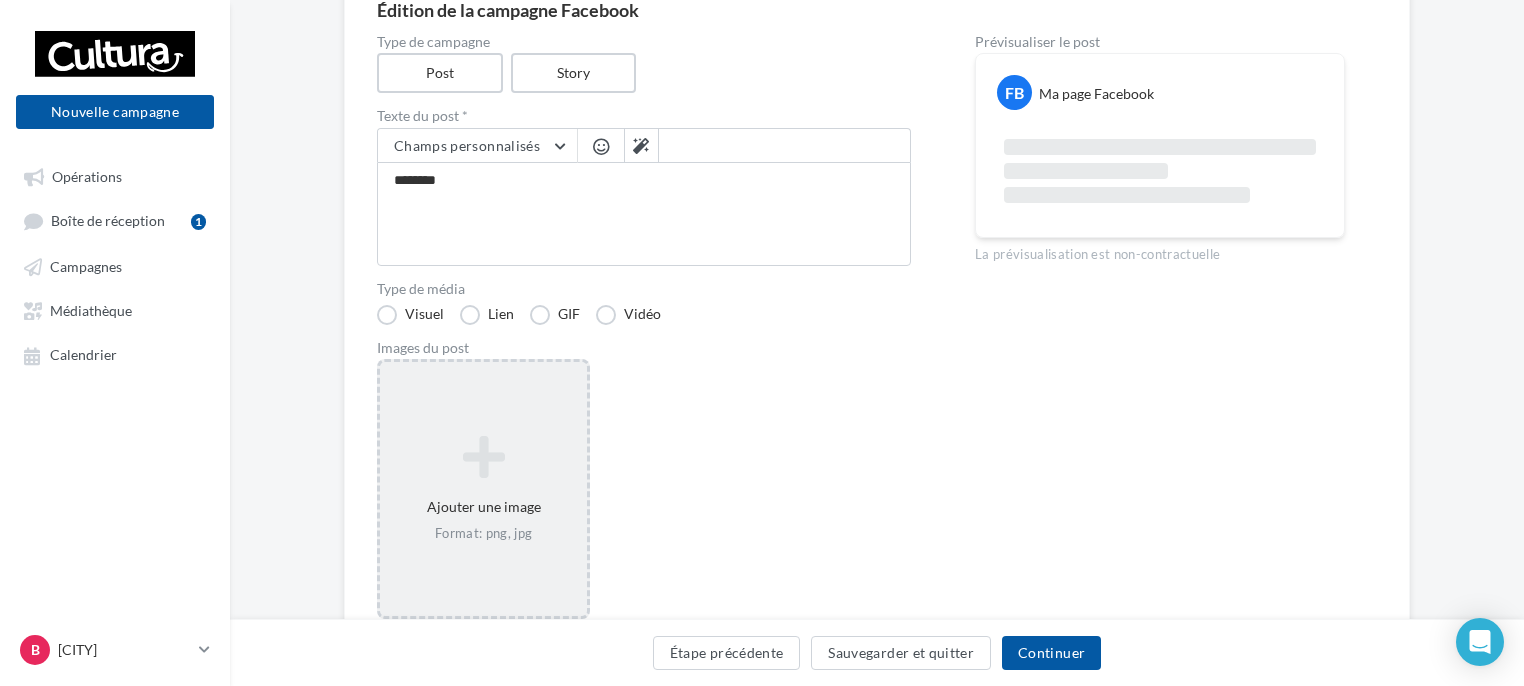 click on "Ajouter une image     Format: png, jpg" at bounding box center [483, 489] 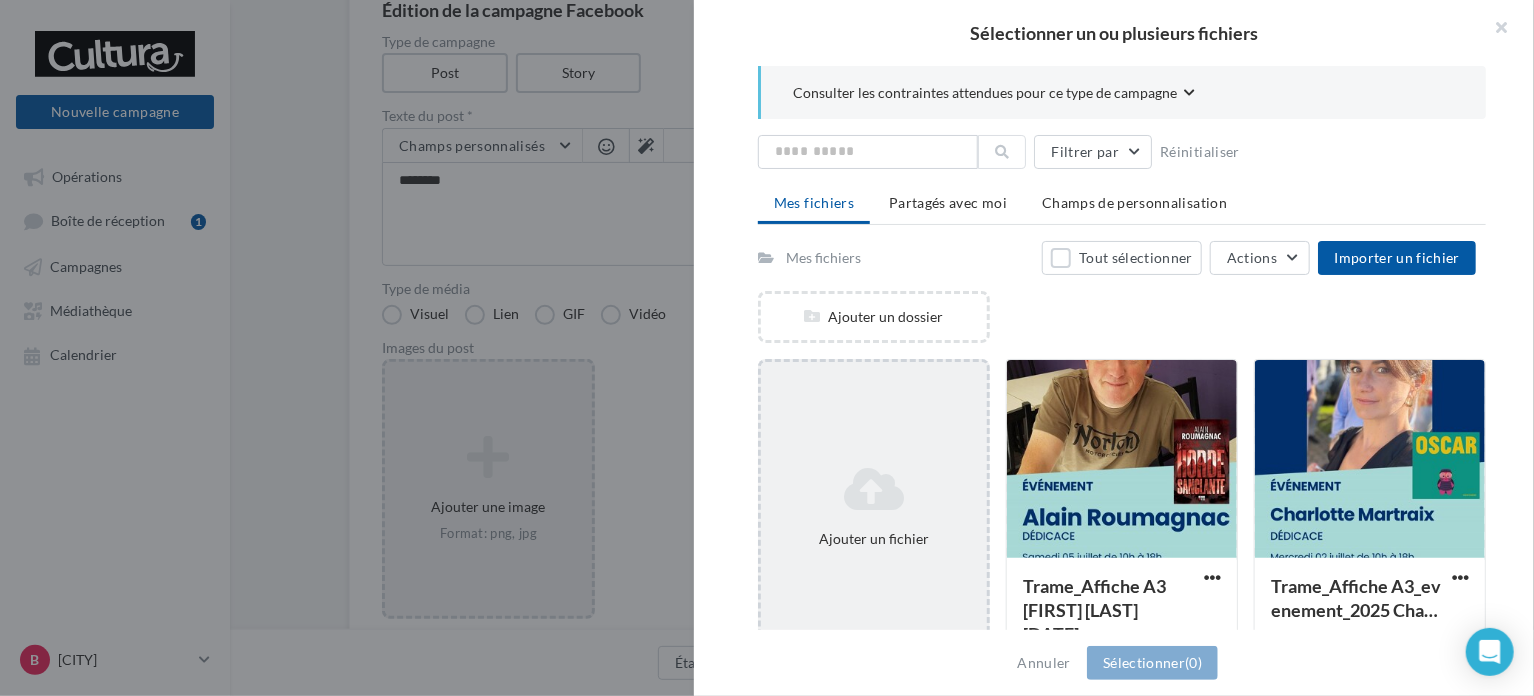 click at bounding box center (874, 489) 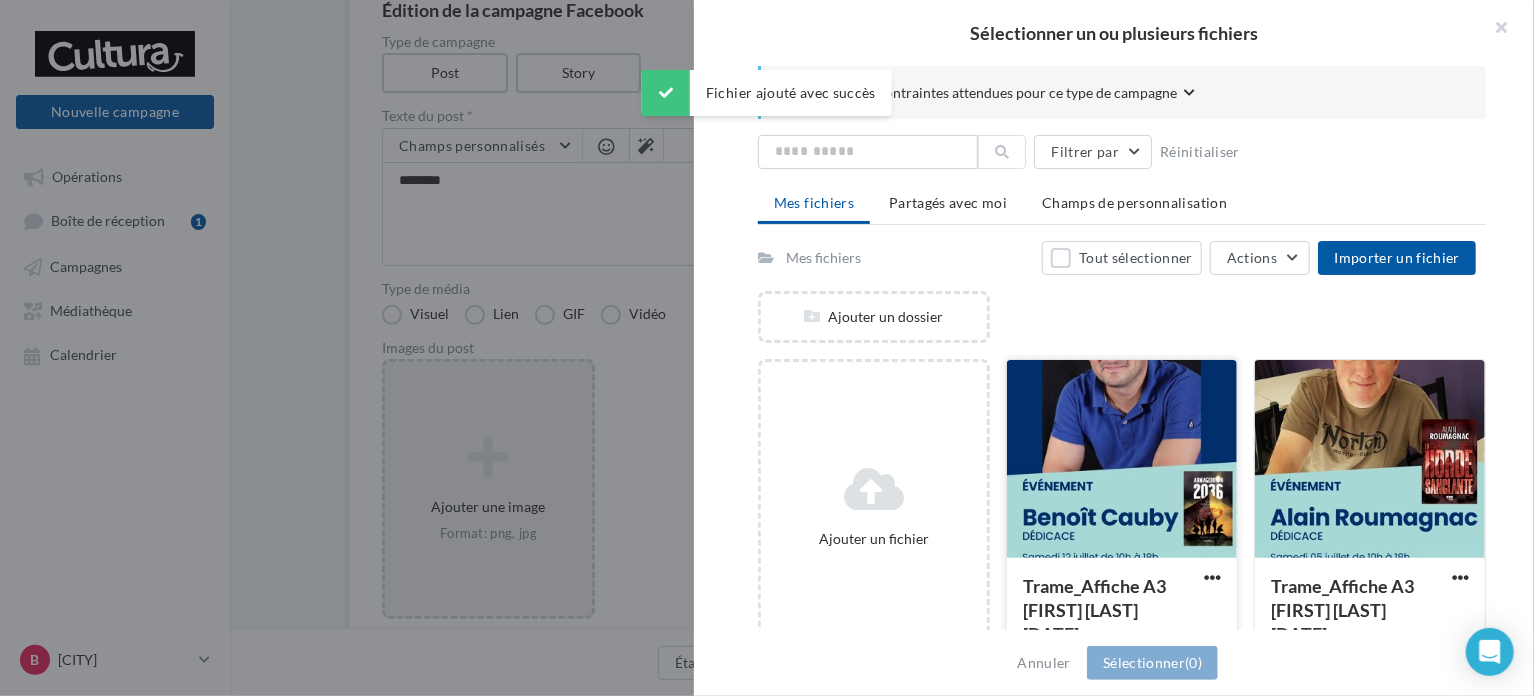 click at bounding box center (1122, 460) 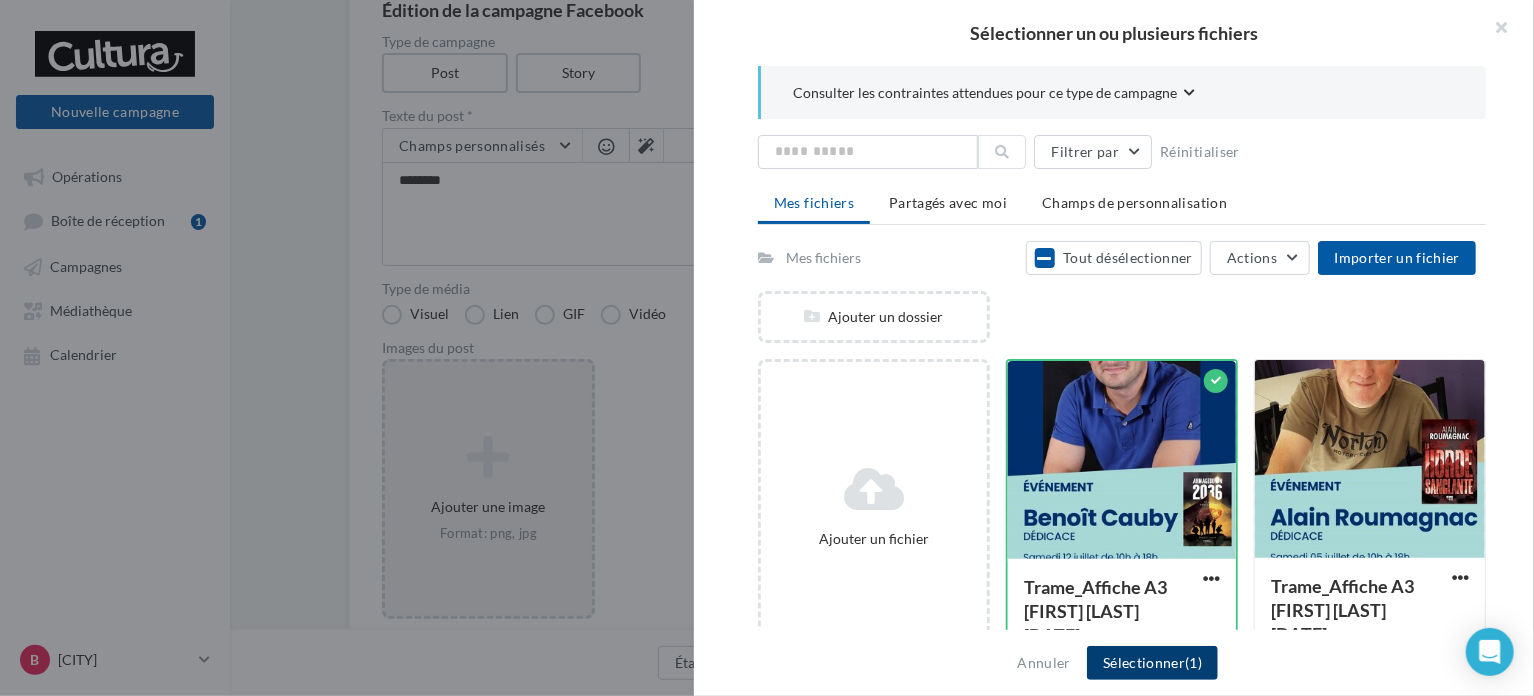 click on "Sélectionner   (1)" at bounding box center (1152, 663) 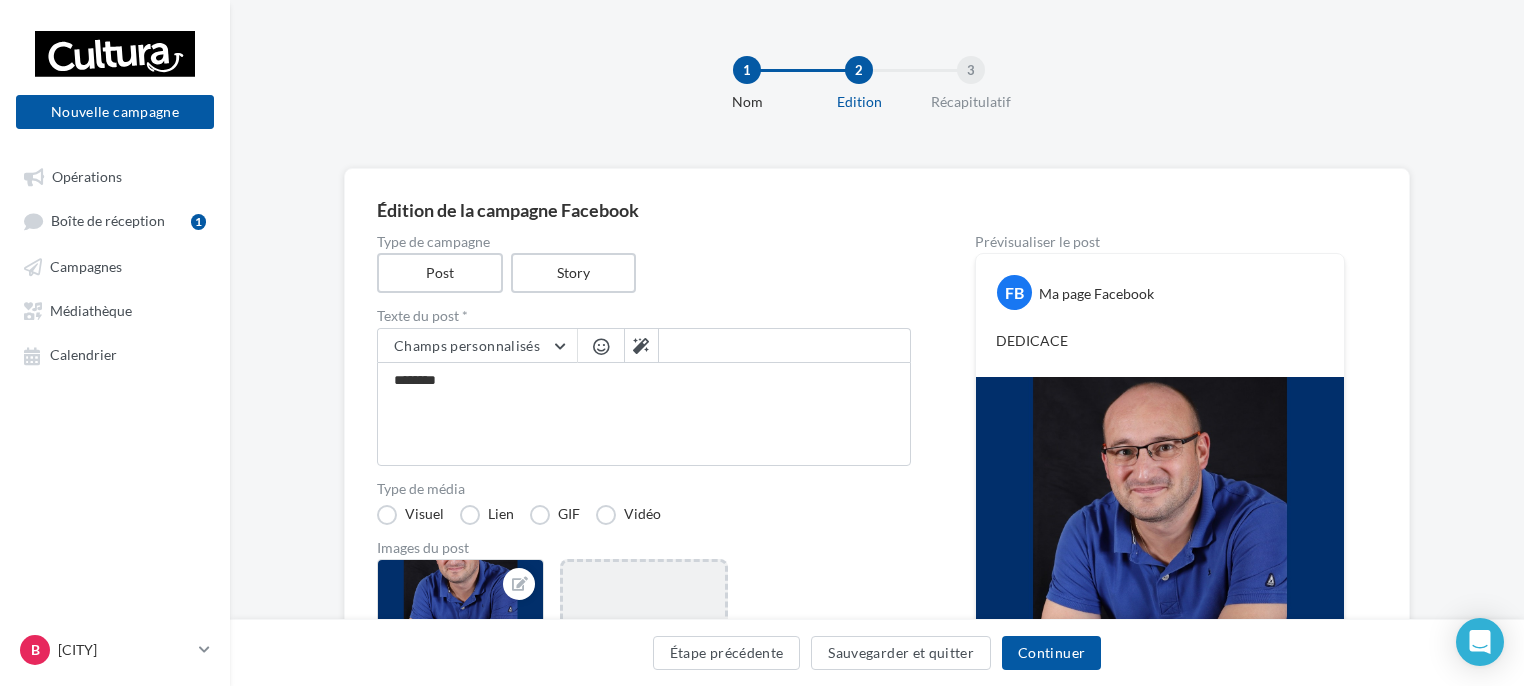 scroll, scrollTop: 200, scrollLeft: 0, axis: vertical 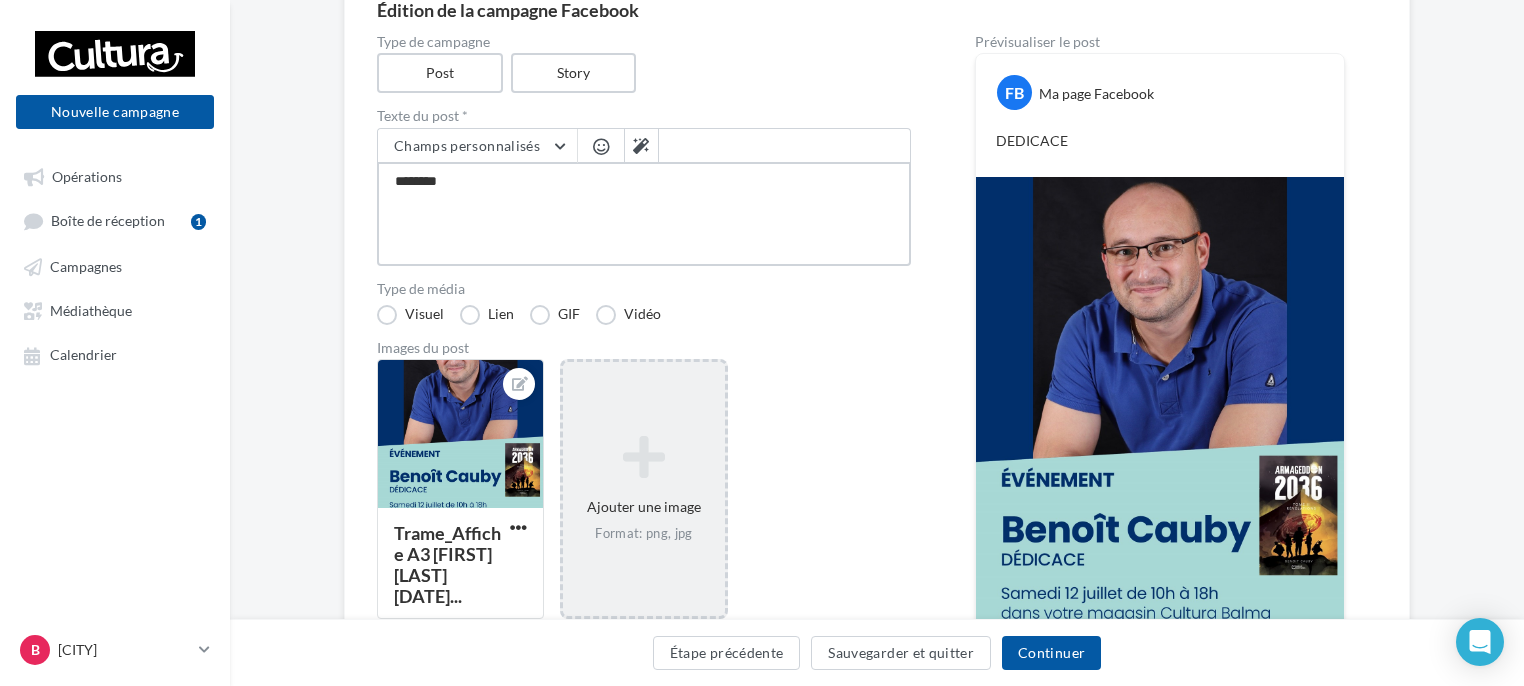 click on "********" at bounding box center (644, 214) 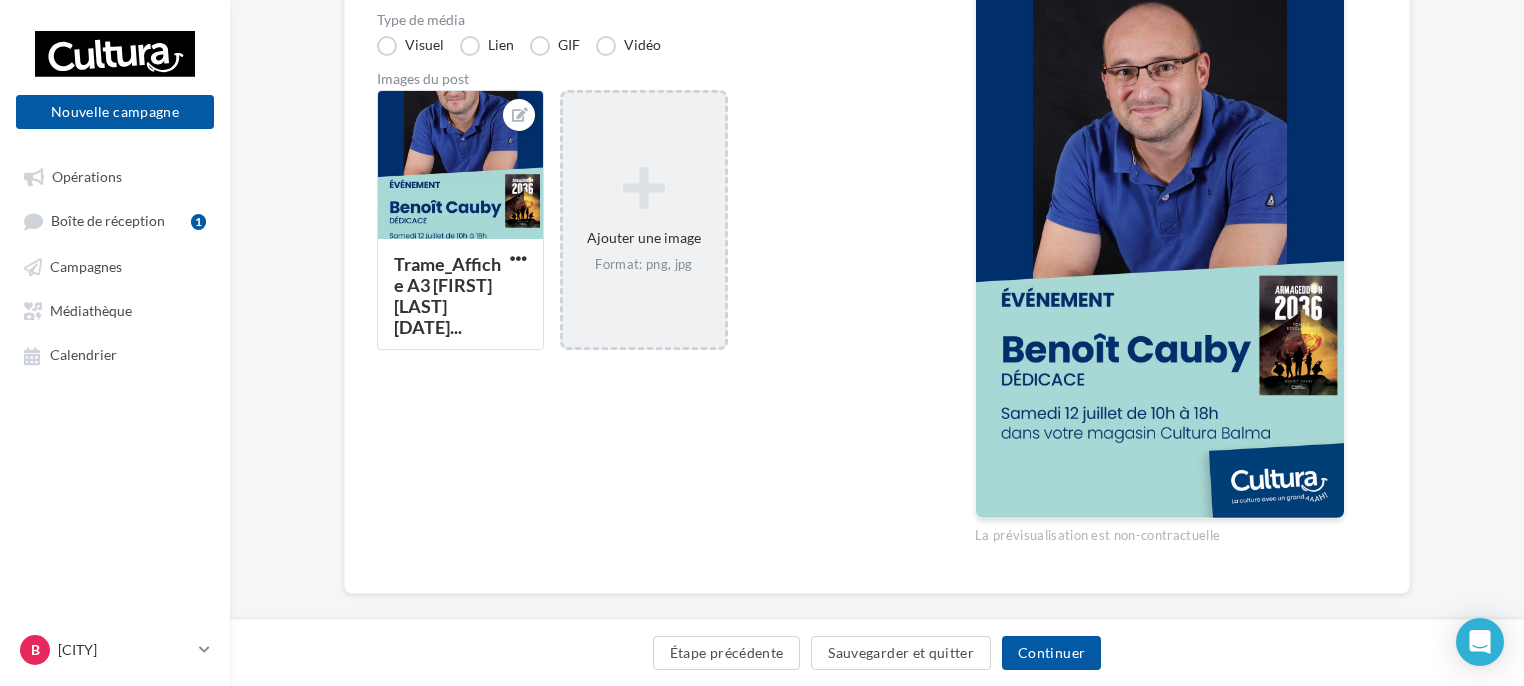 scroll, scrollTop: 505, scrollLeft: 0, axis: vertical 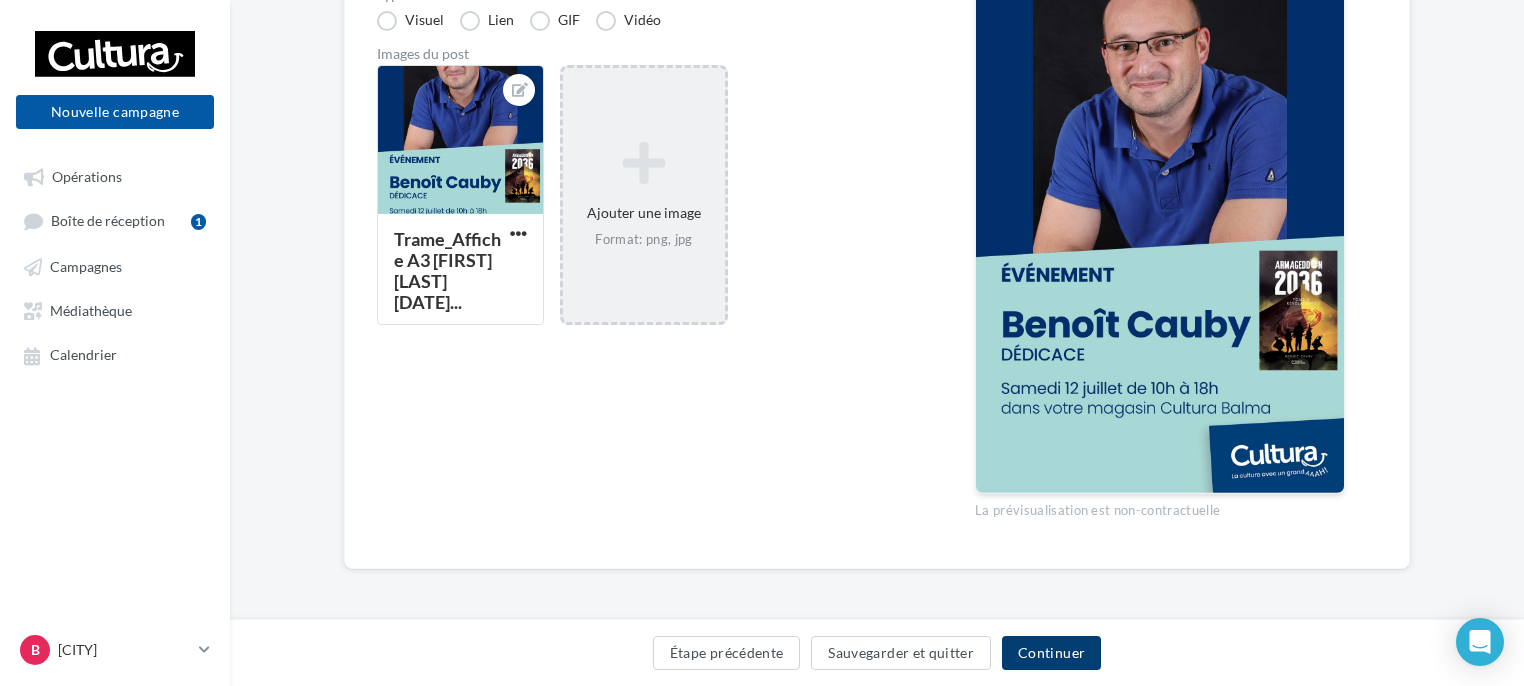 type on "**********" 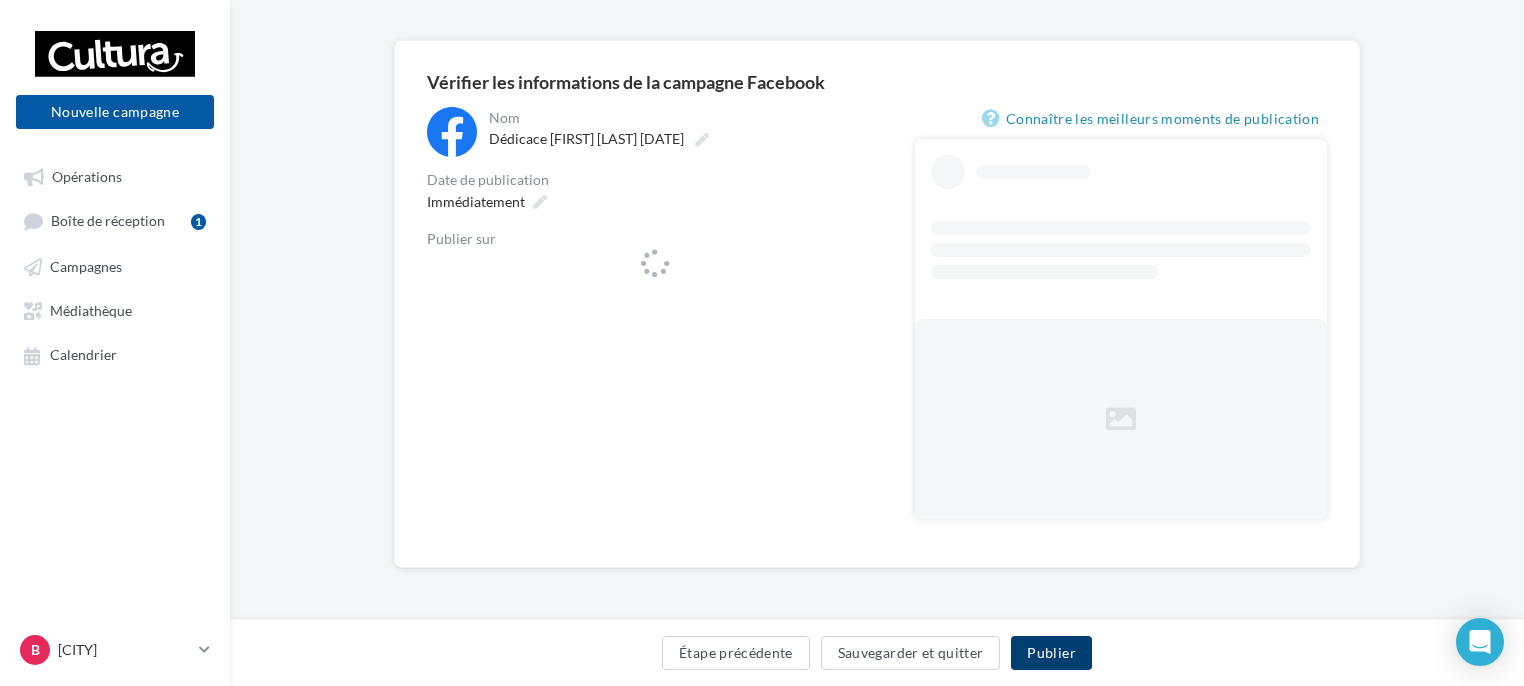 scroll, scrollTop: 0, scrollLeft: 0, axis: both 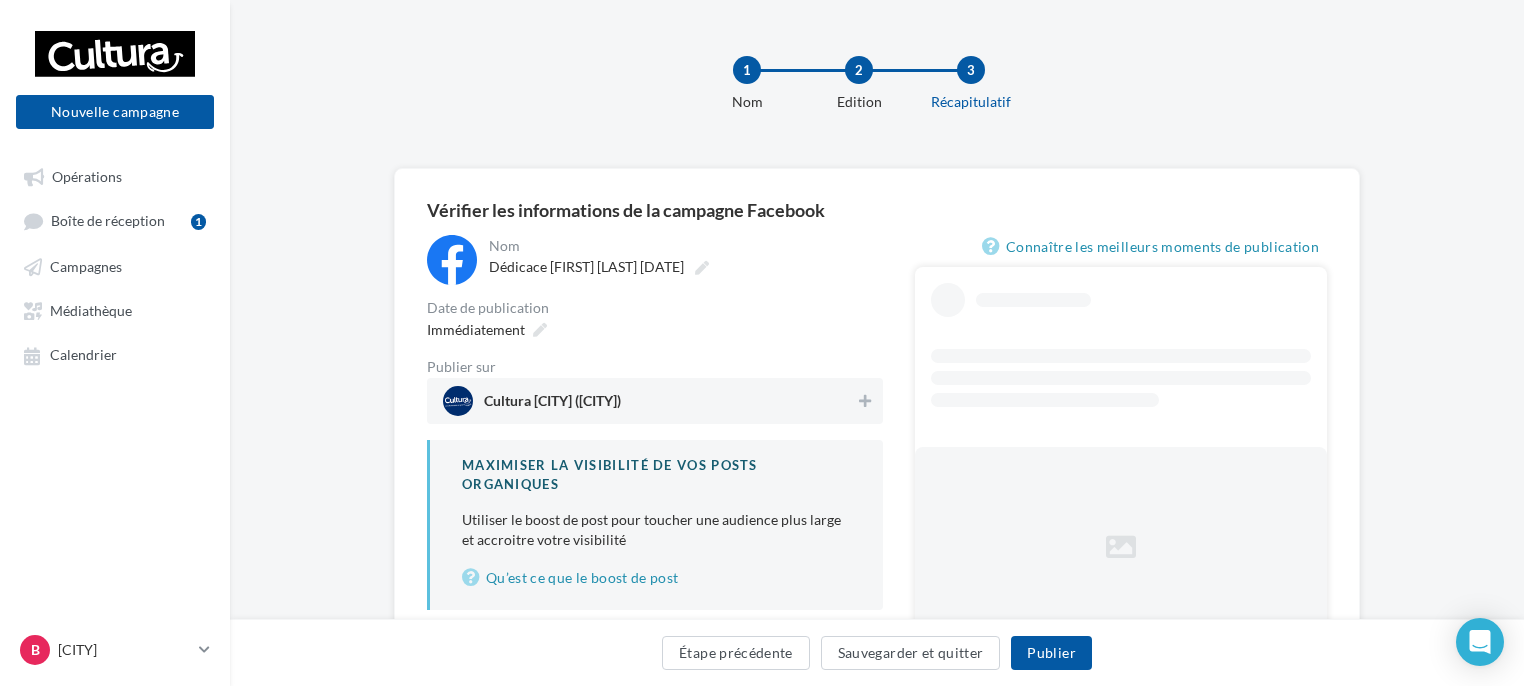click on "Cultura Balma (Balma)" at bounding box center (552, 405) 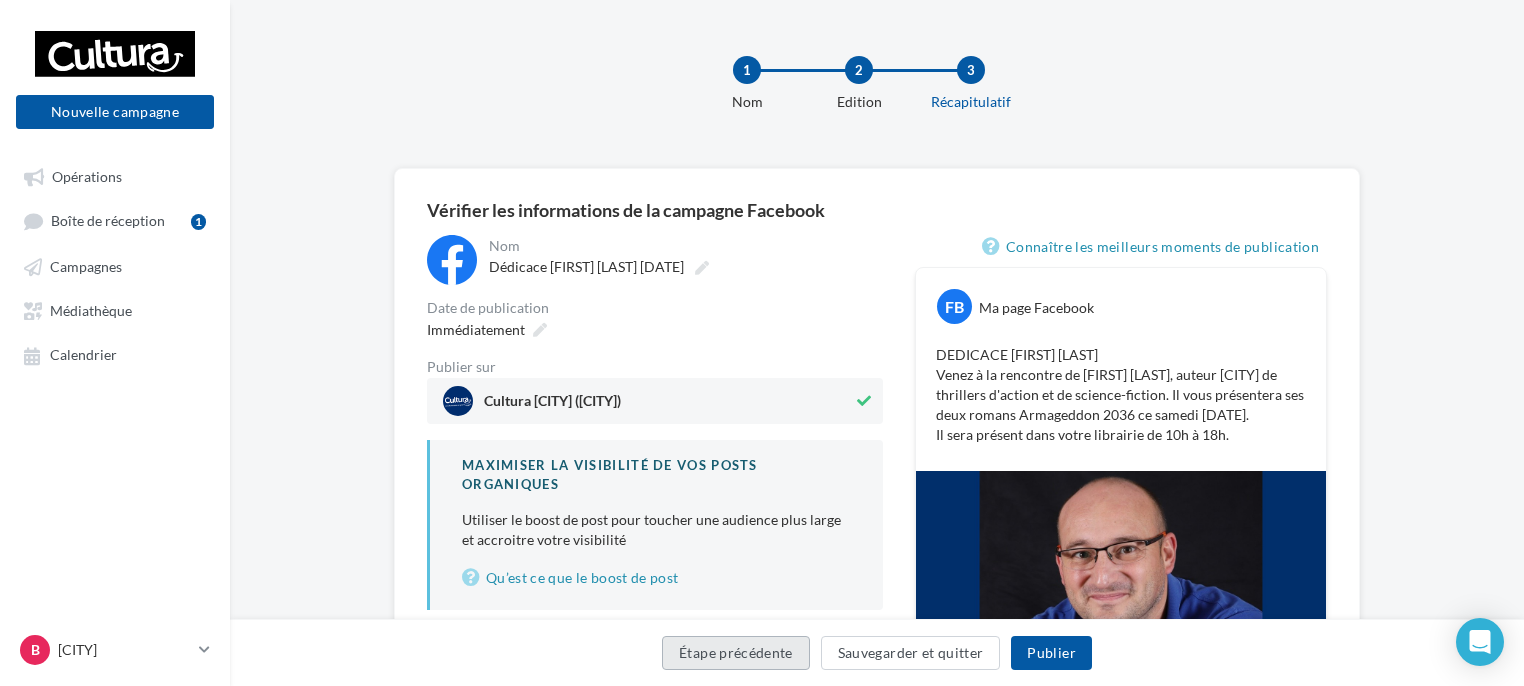 click on "Étape précédente" at bounding box center (736, 653) 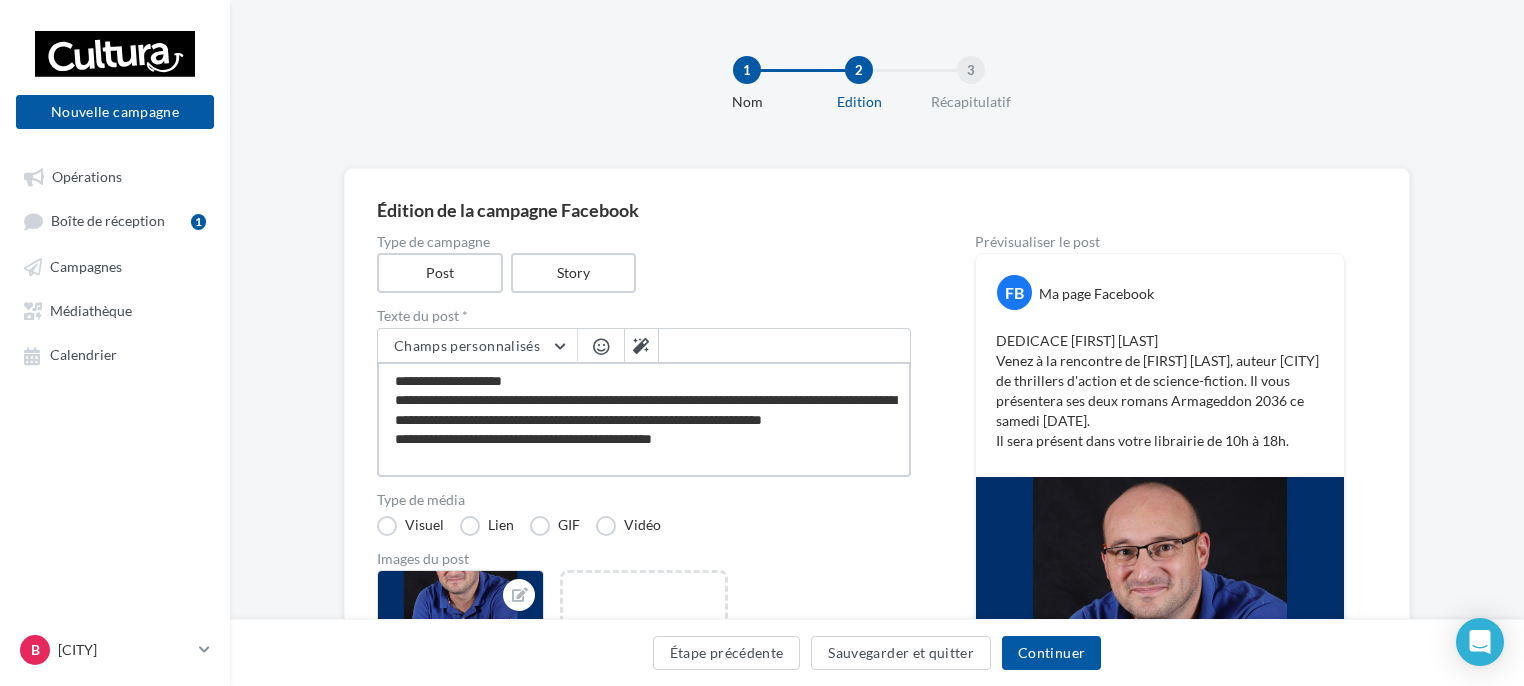 drag, startPoint x: 606, startPoint y: 422, endPoint x: 650, endPoint y: 426, distance: 44.181442 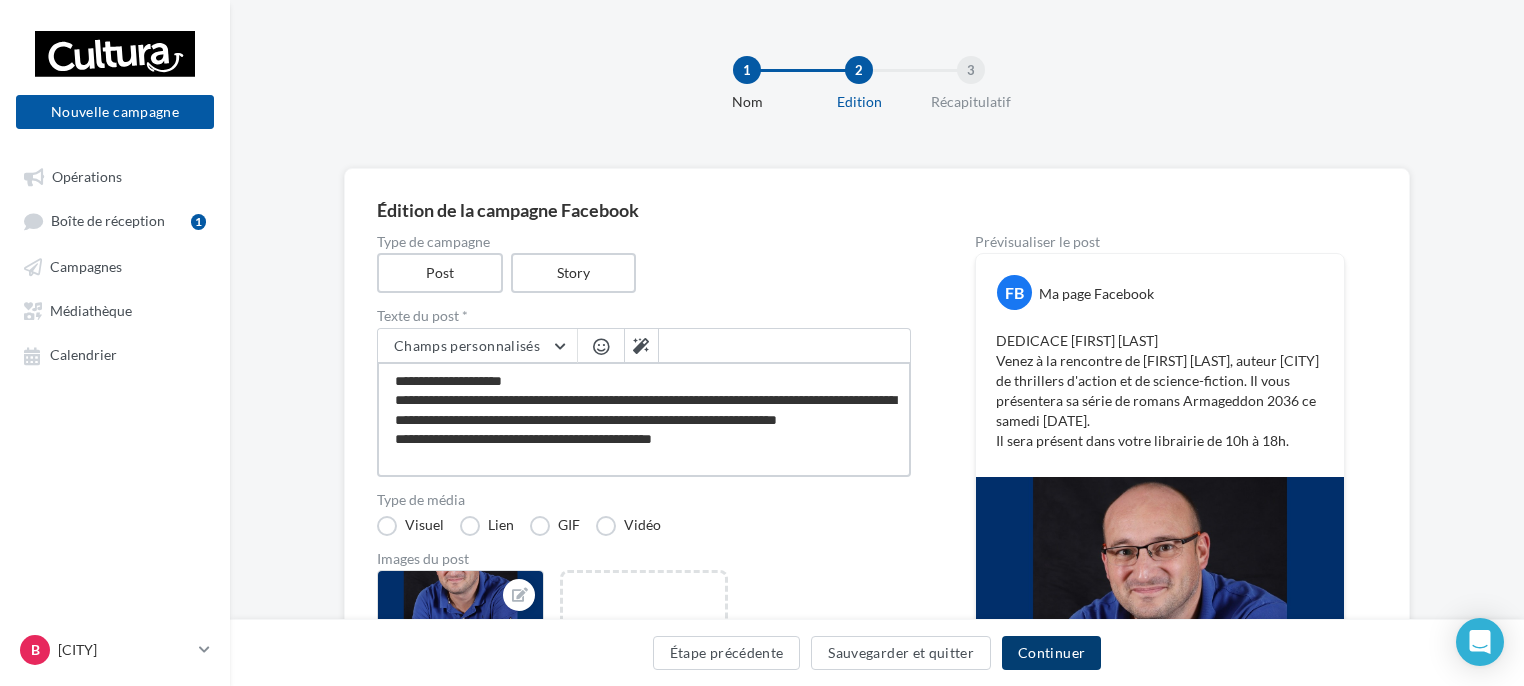 type on "**********" 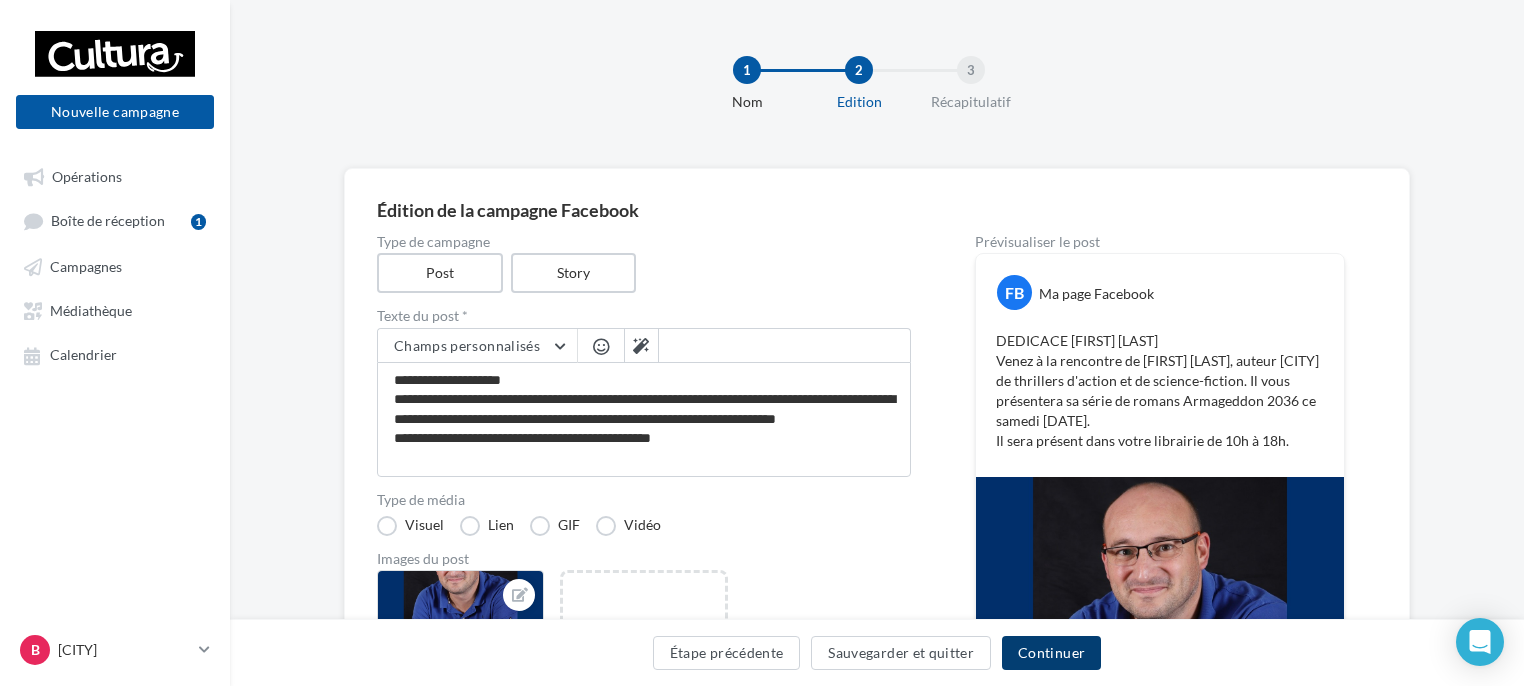 click on "Continuer" at bounding box center [1051, 653] 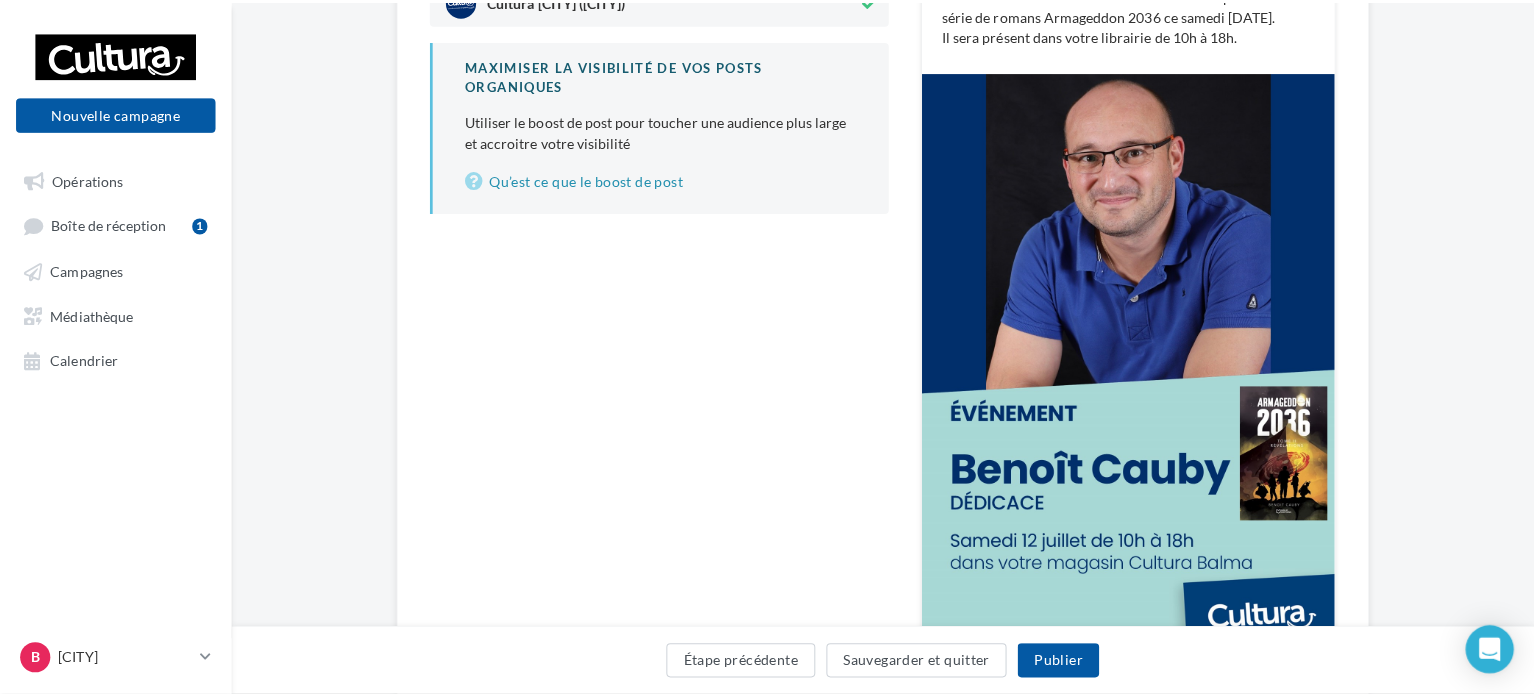 scroll, scrollTop: 500, scrollLeft: 0, axis: vertical 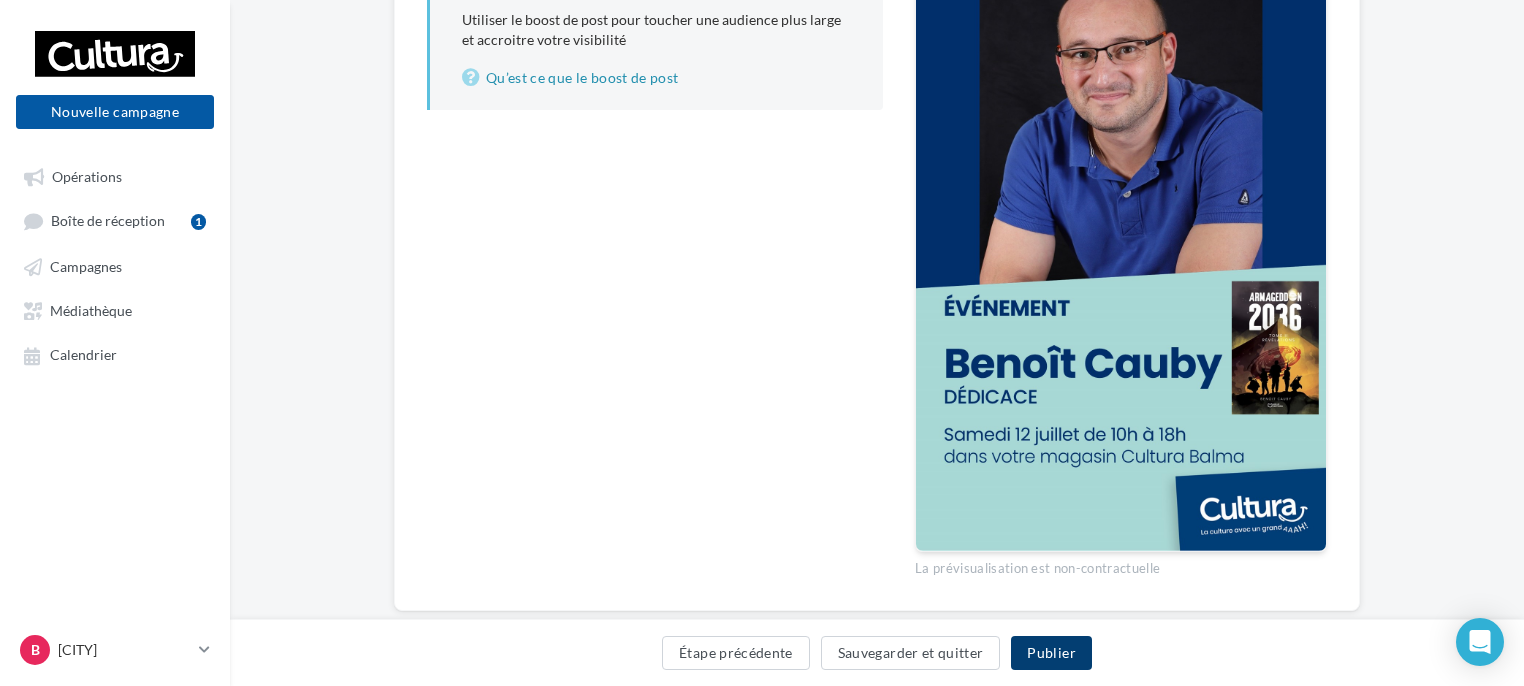 click on "Publier" at bounding box center (1051, 653) 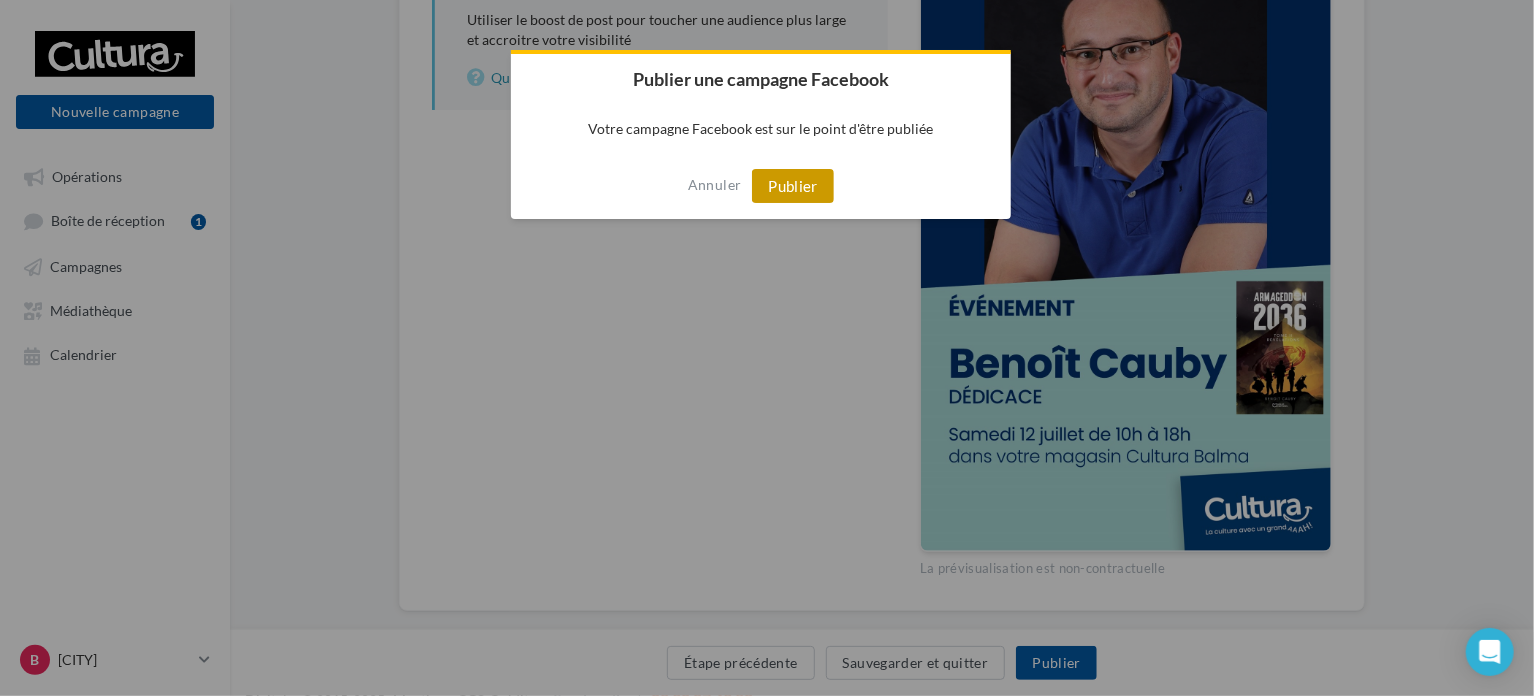 click on "Publier" at bounding box center (793, 186) 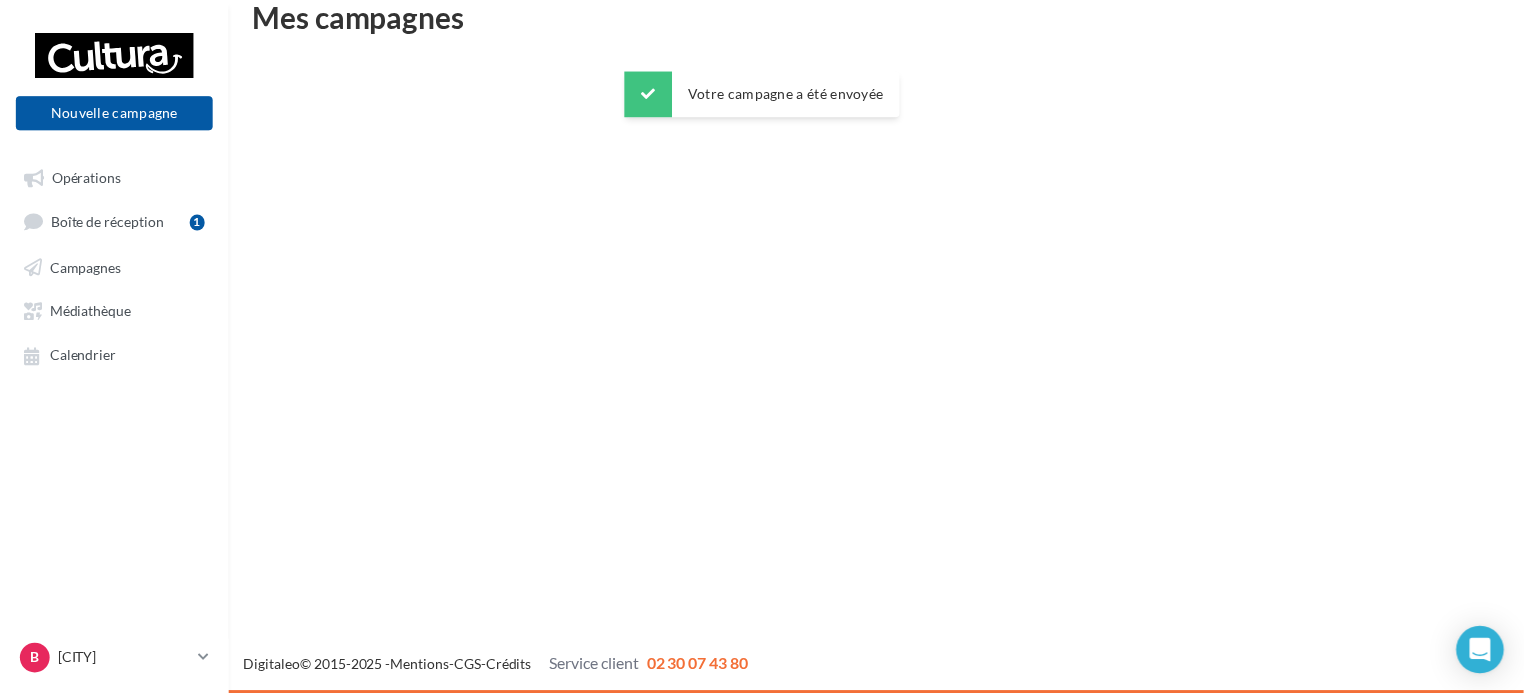 scroll, scrollTop: 32, scrollLeft: 0, axis: vertical 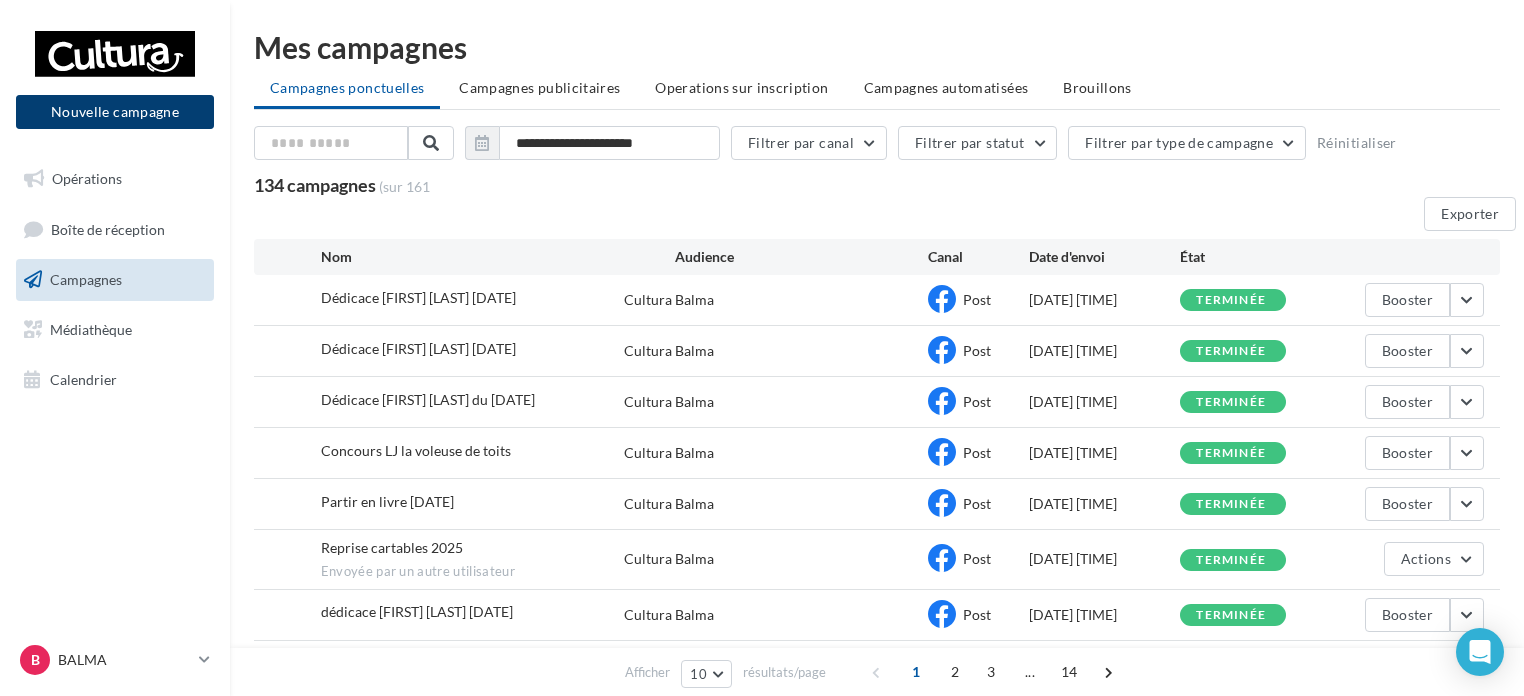 click on "Nouvelle campagne" at bounding box center [115, 112] 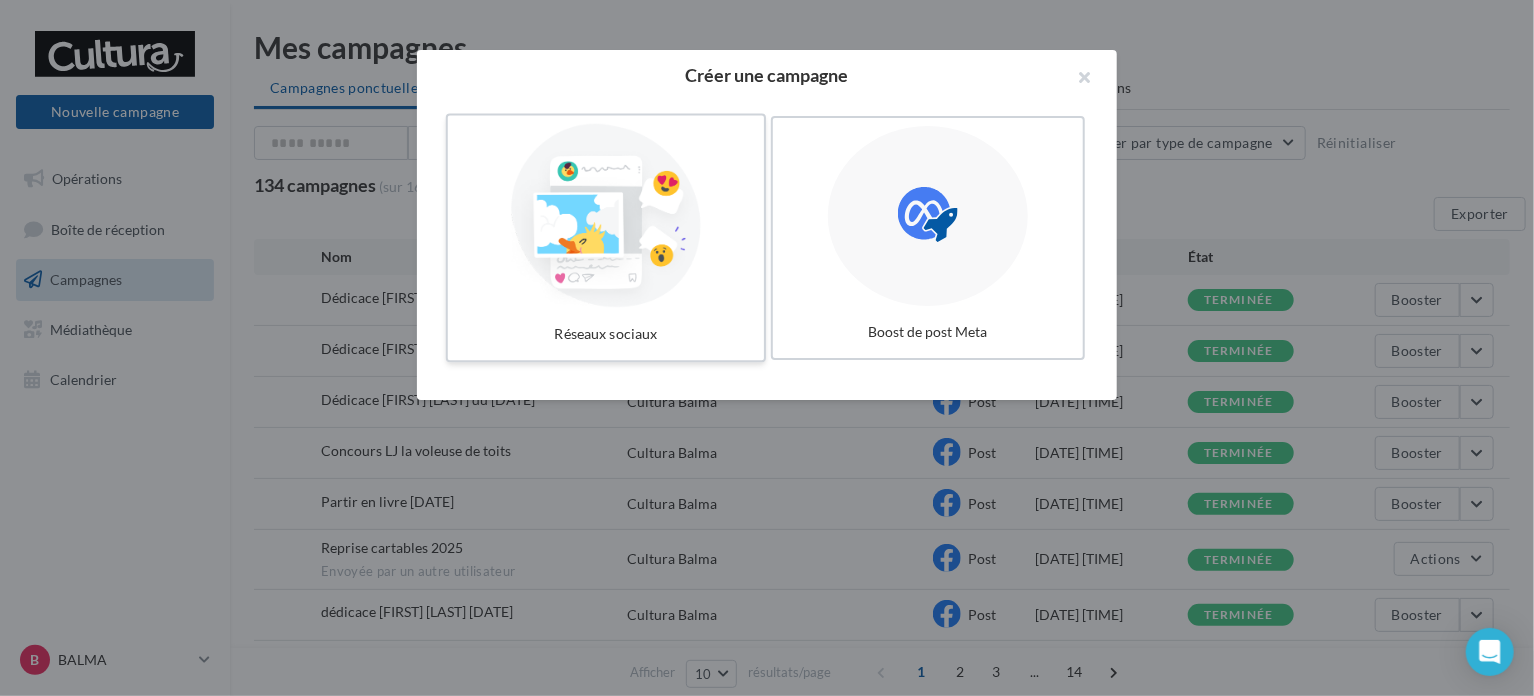 click at bounding box center (606, 216) 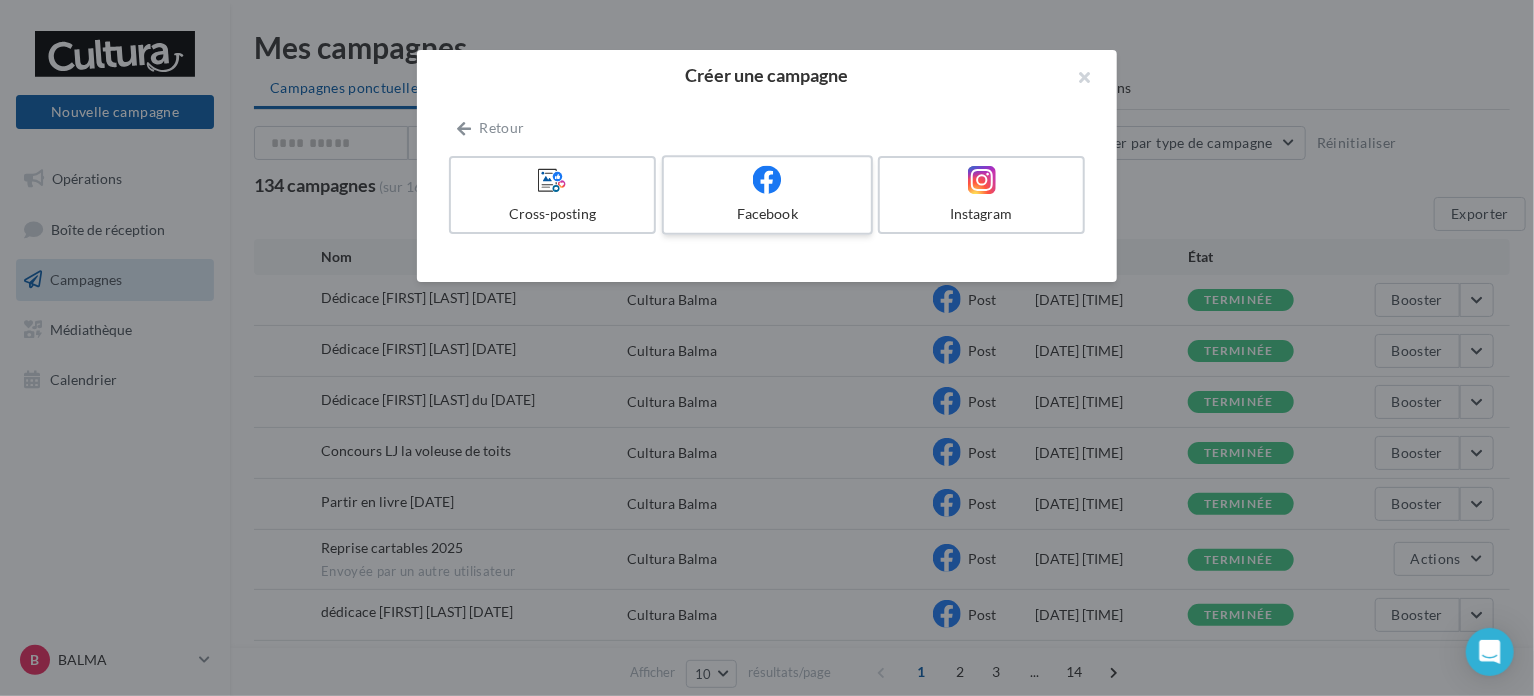 click at bounding box center [767, 180] 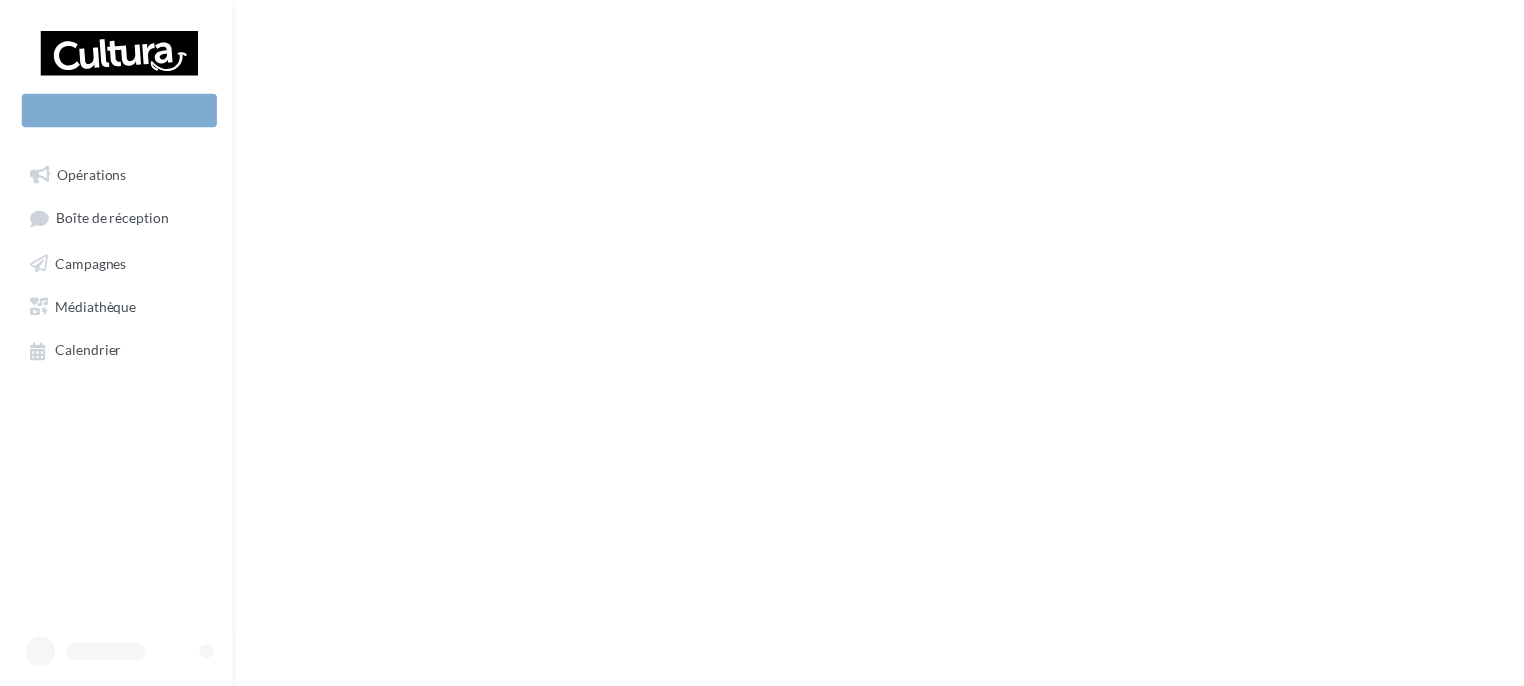 scroll, scrollTop: 0, scrollLeft: 0, axis: both 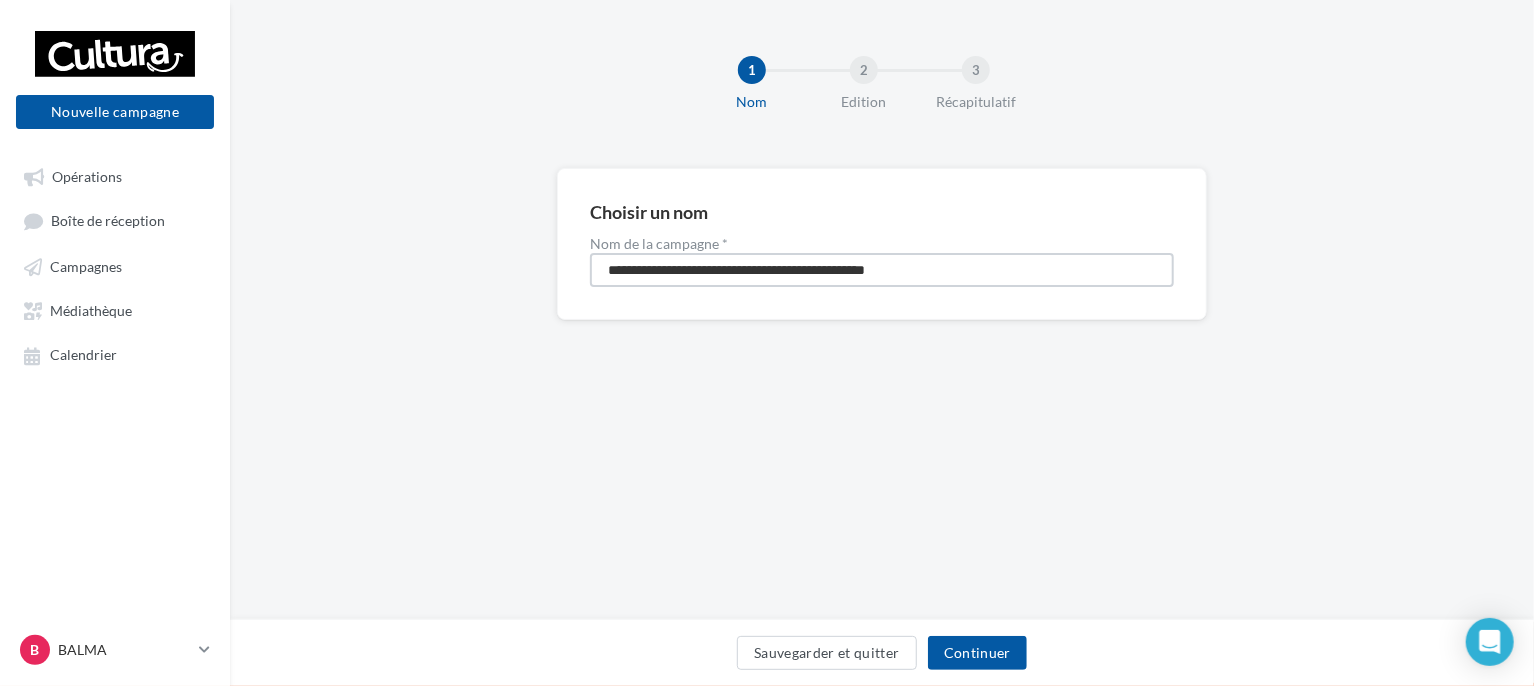 click on "**********" at bounding box center [882, 270] 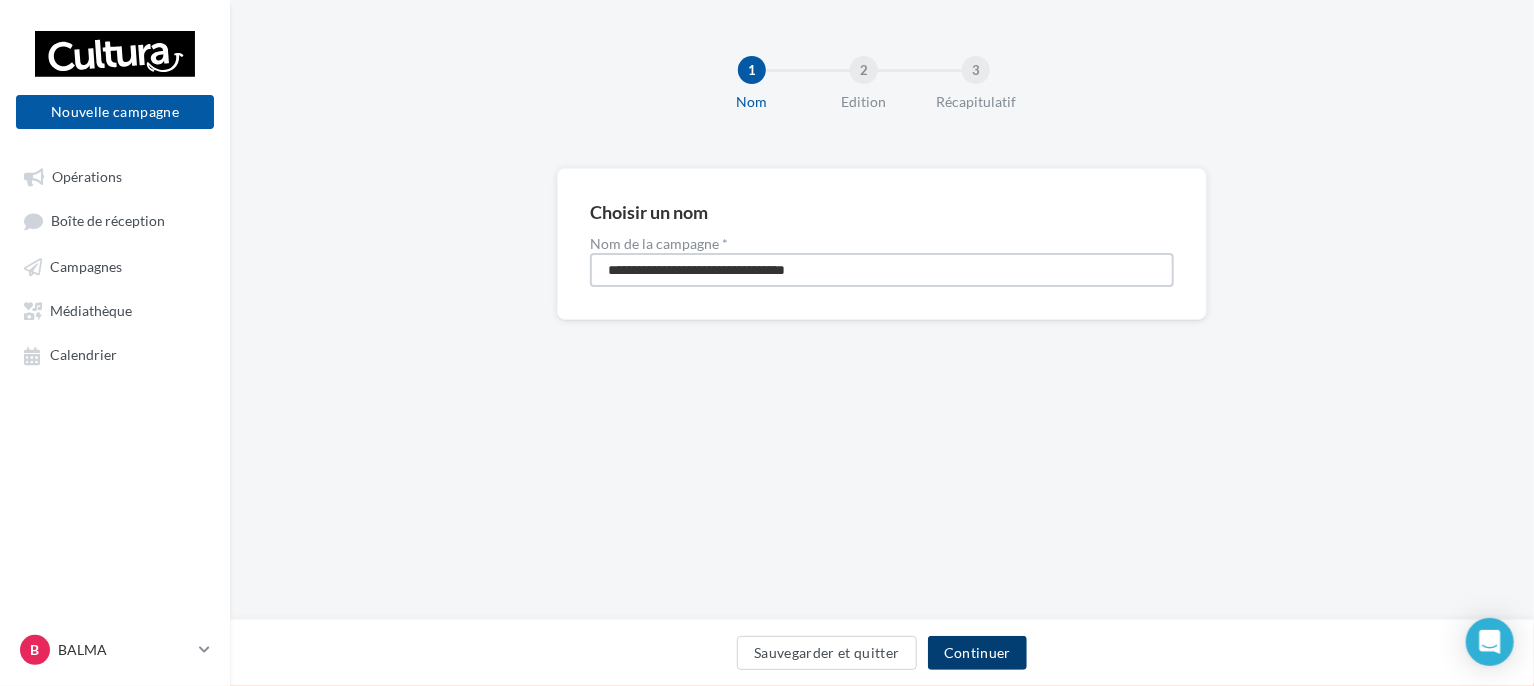 type on "**********" 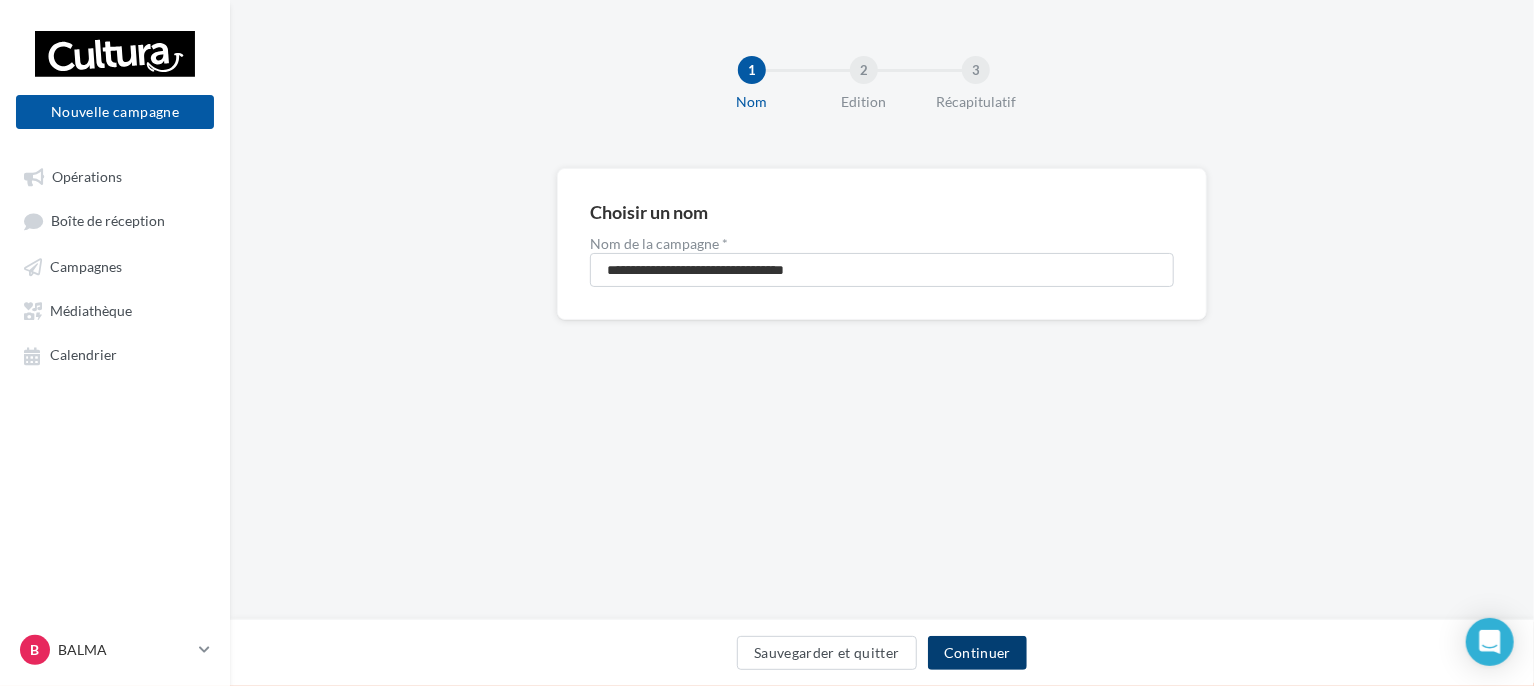 click on "Continuer" at bounding box center [977, 653] 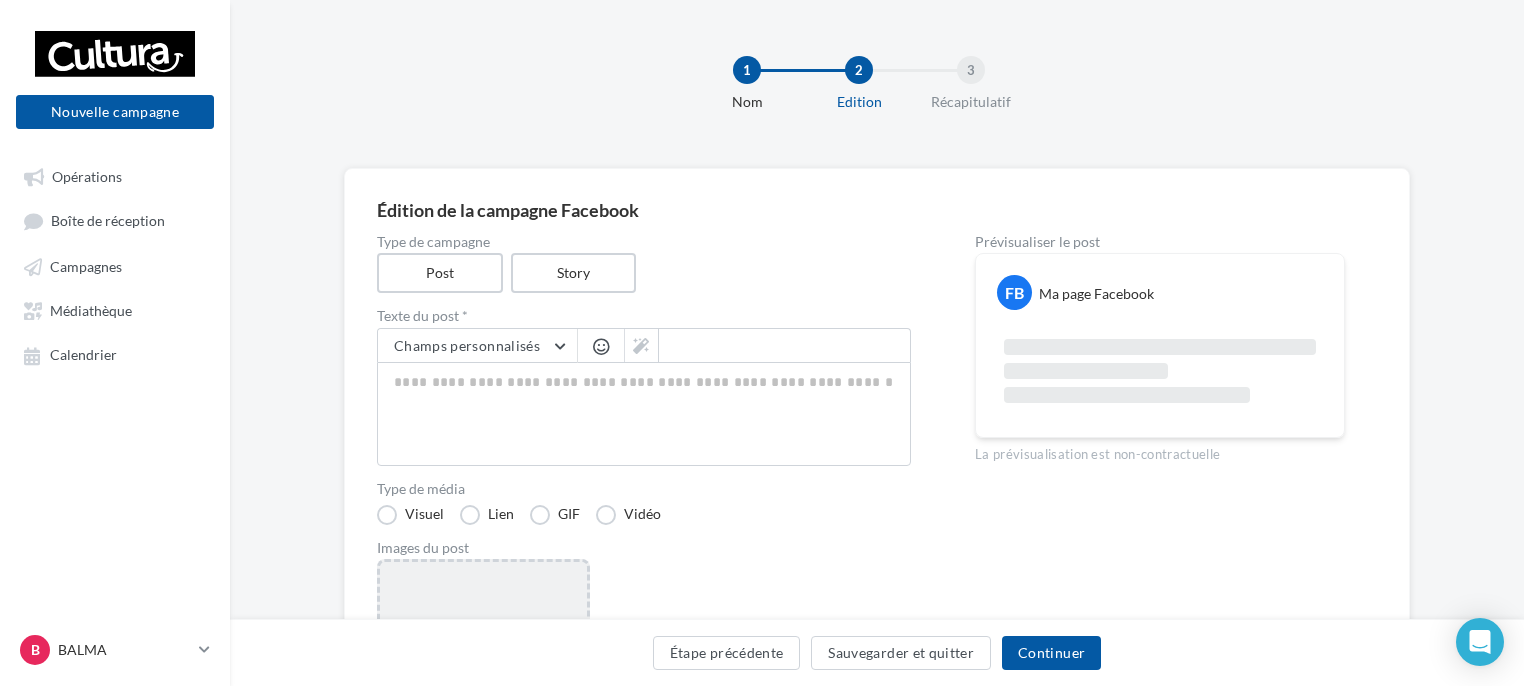 click on "Ajouter une image     Format: png, jpg" at bounding box center [483, 689] 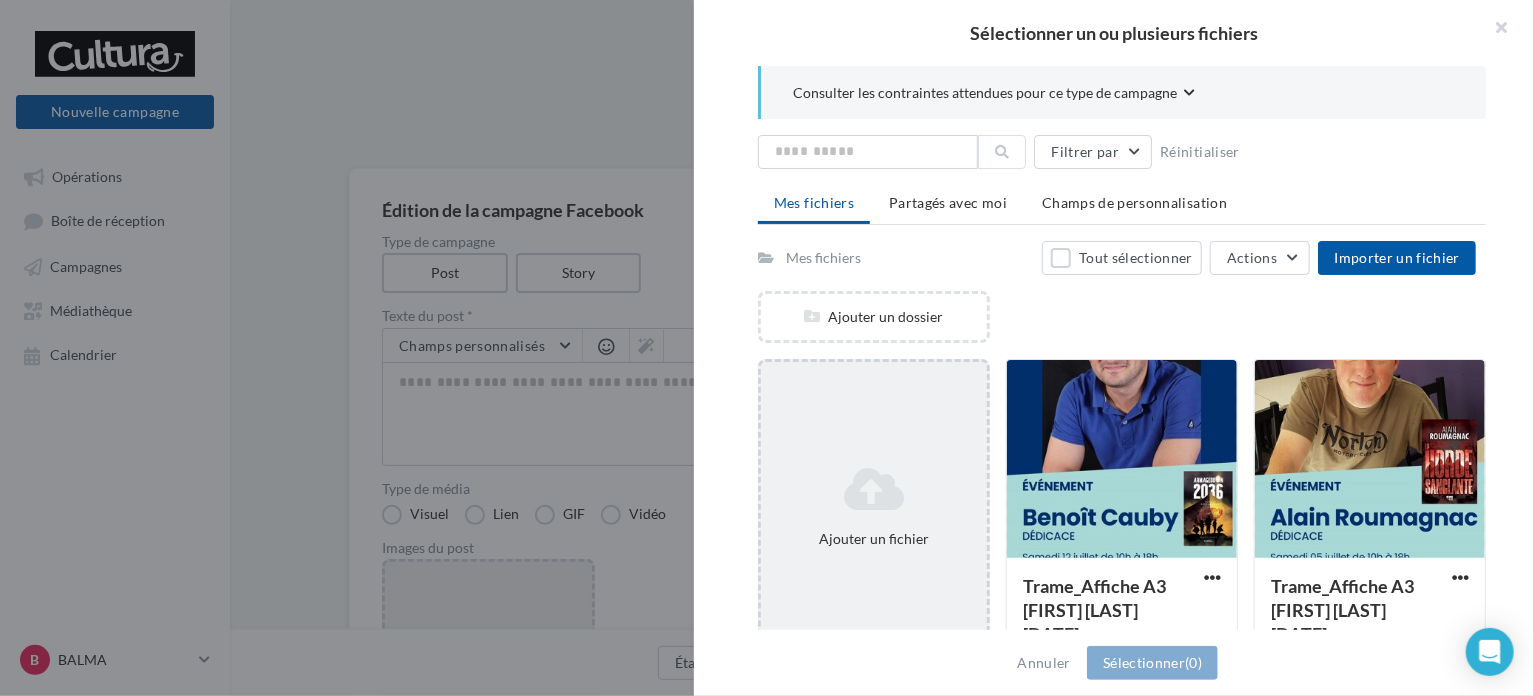 click at bounding box center (874, 489) 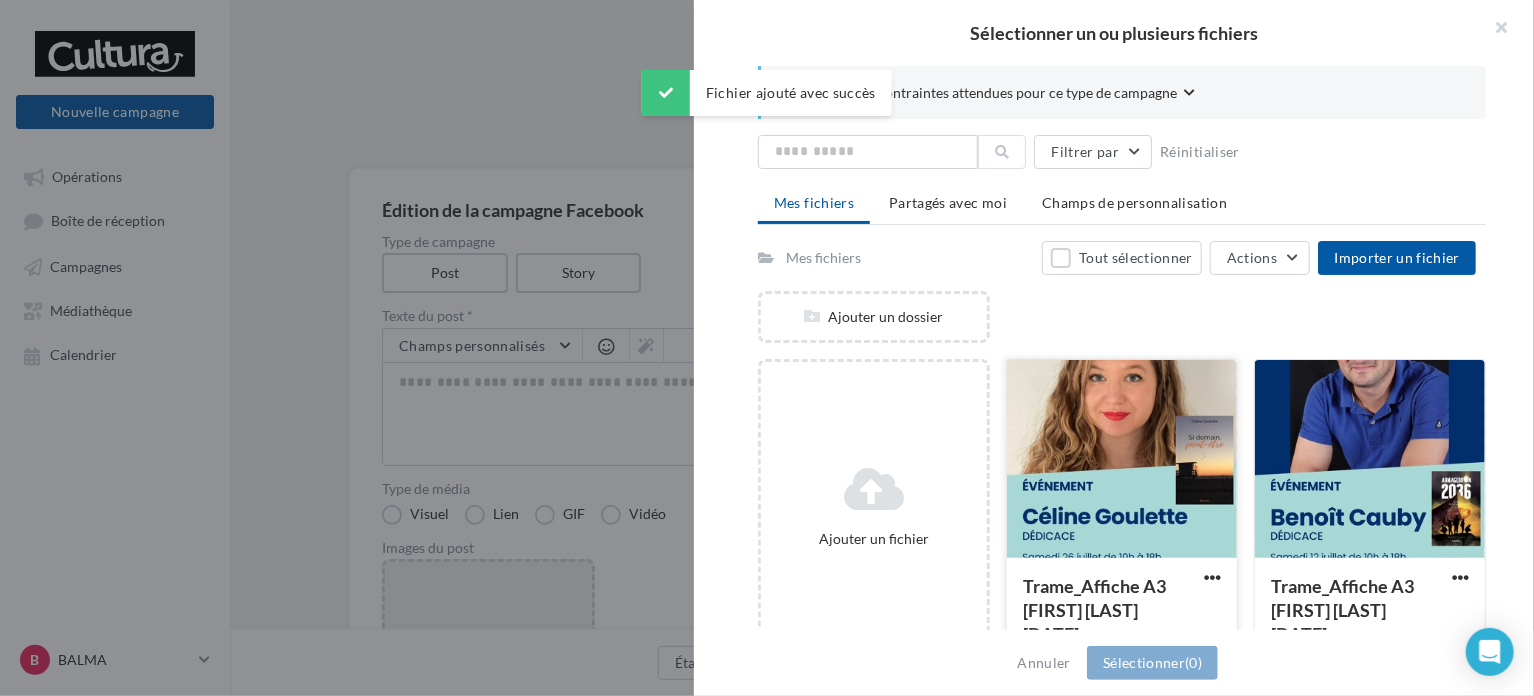 click at bounding box center (1122, 460) 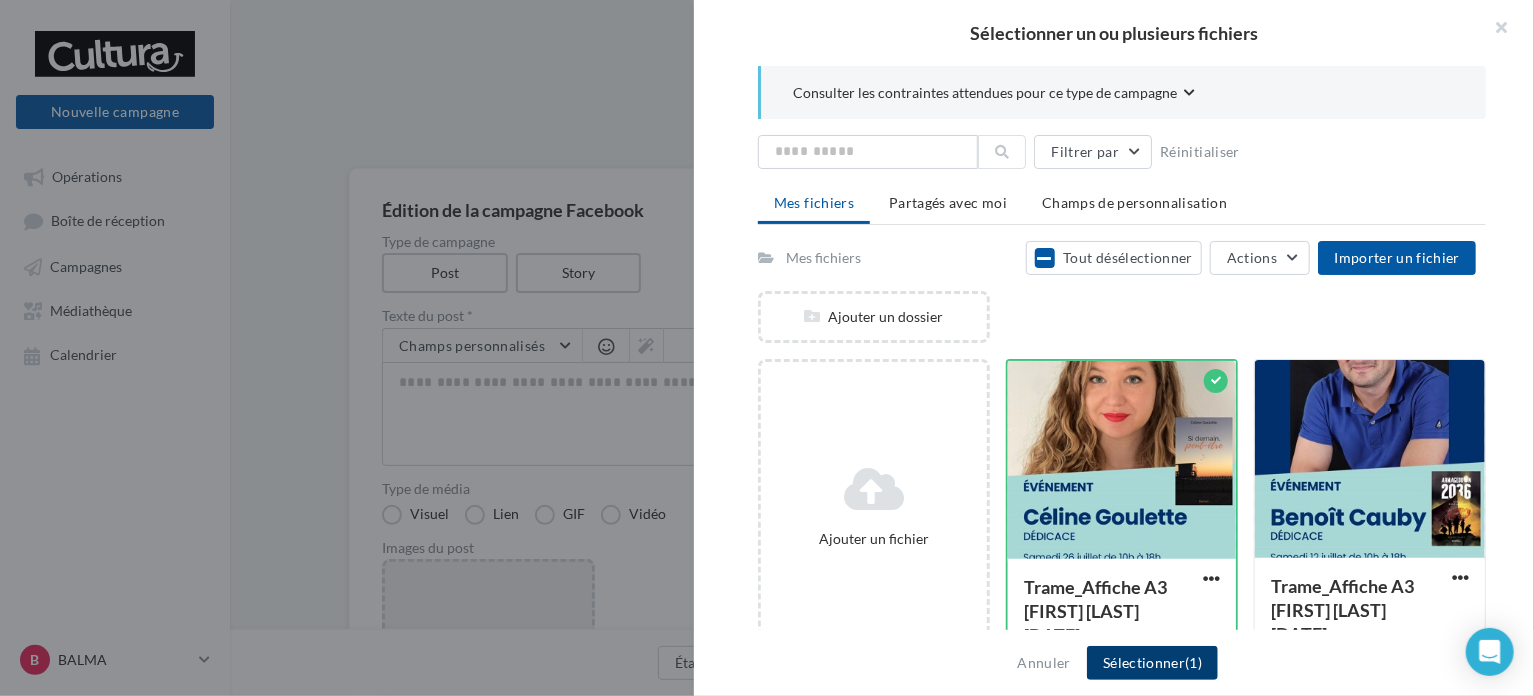 click on "Sélectionner   (1)" at bounding box center (1152, 663) 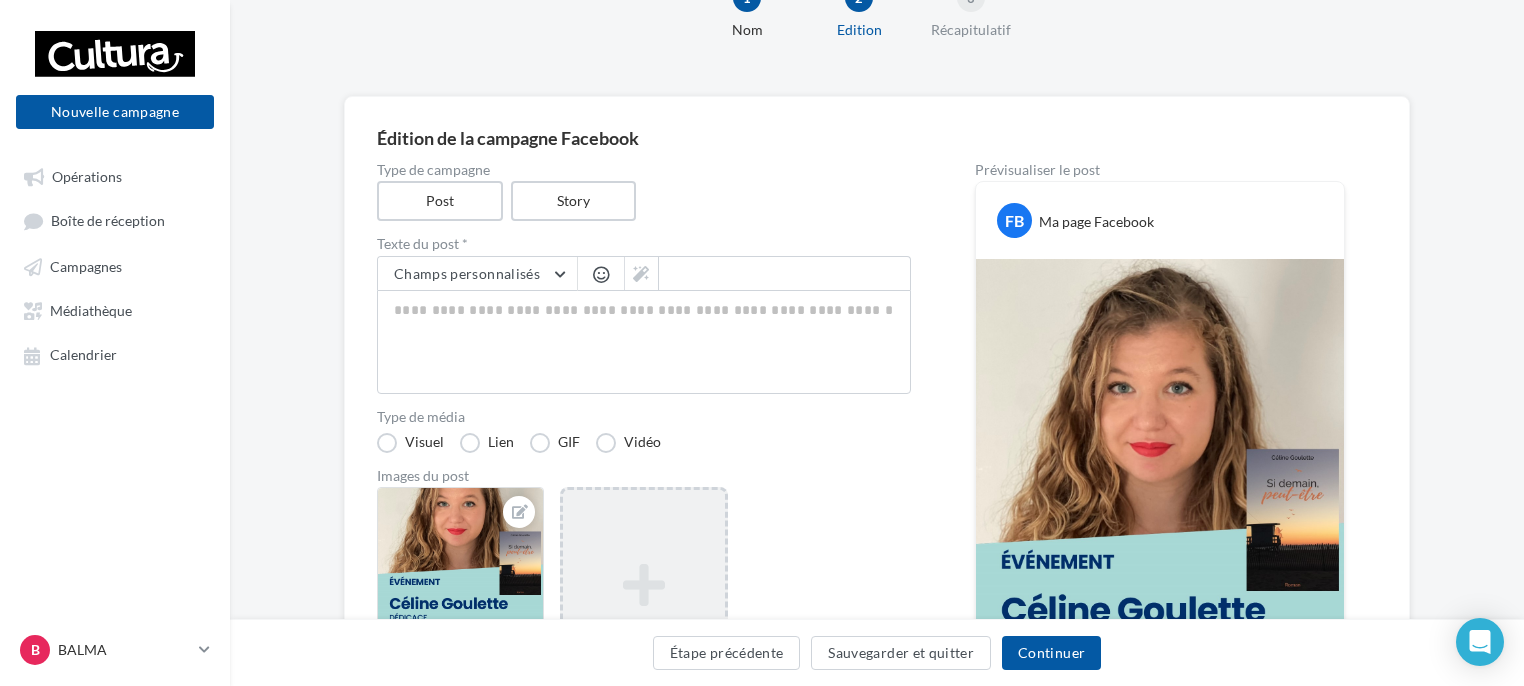 scroll, scrollTop: 0, scrollLeft: 0, axis: both 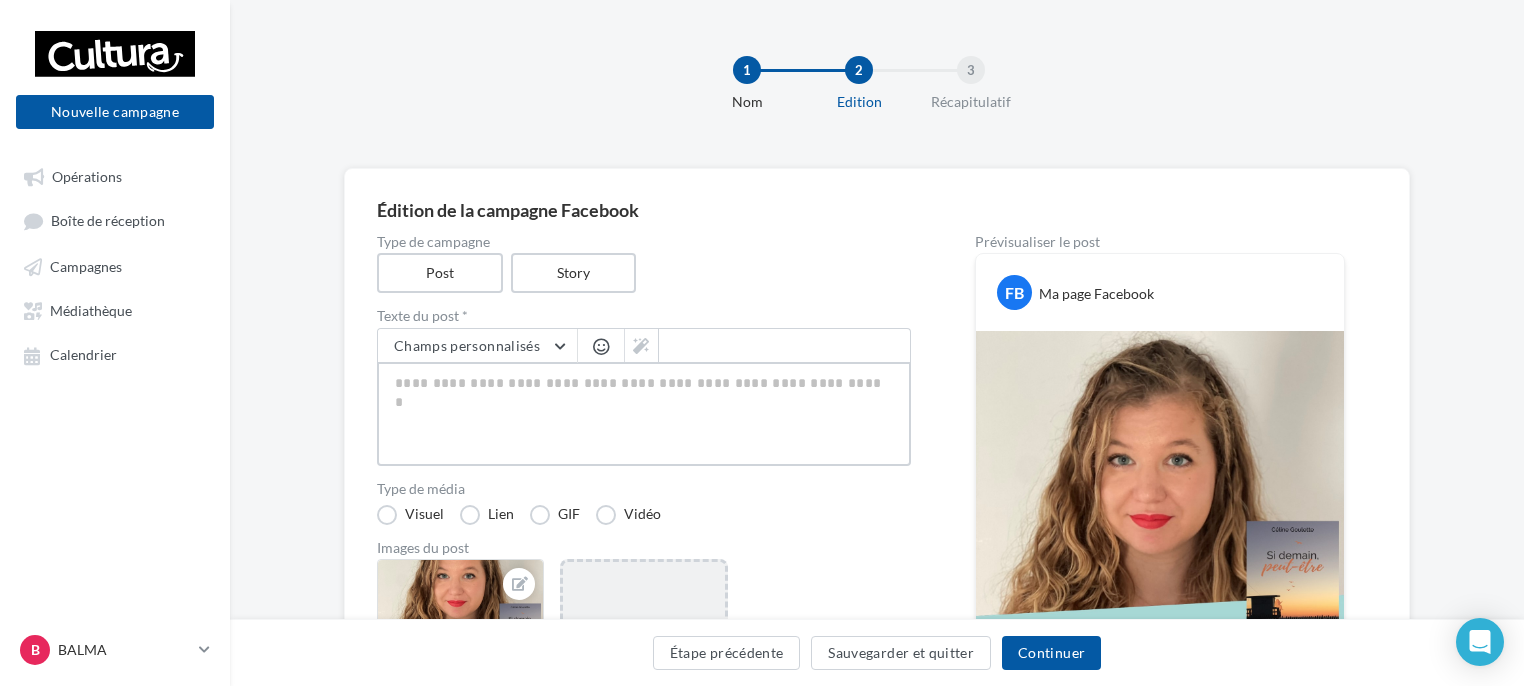 click at bounding box center (644, 414) 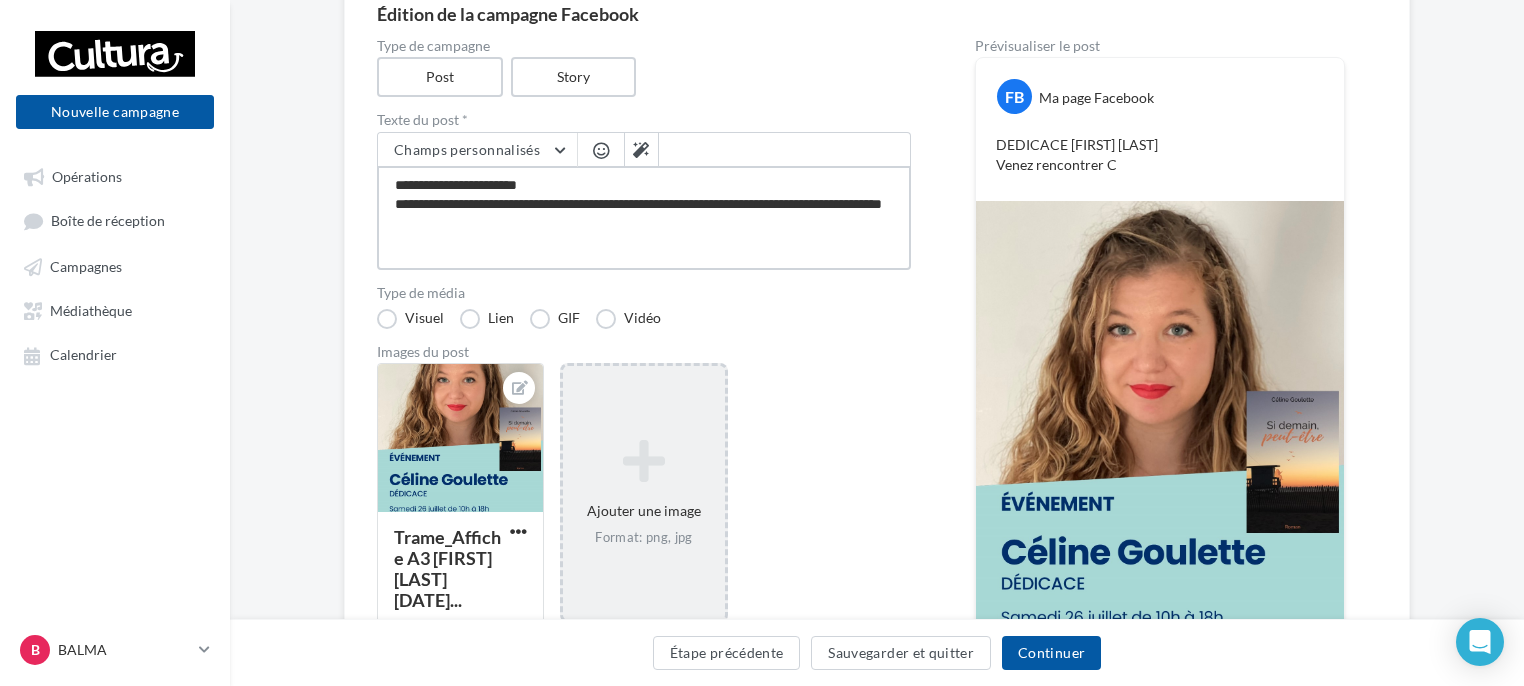 scroll, scrollTop: 200, scrollLeft: 0, axis: vertical 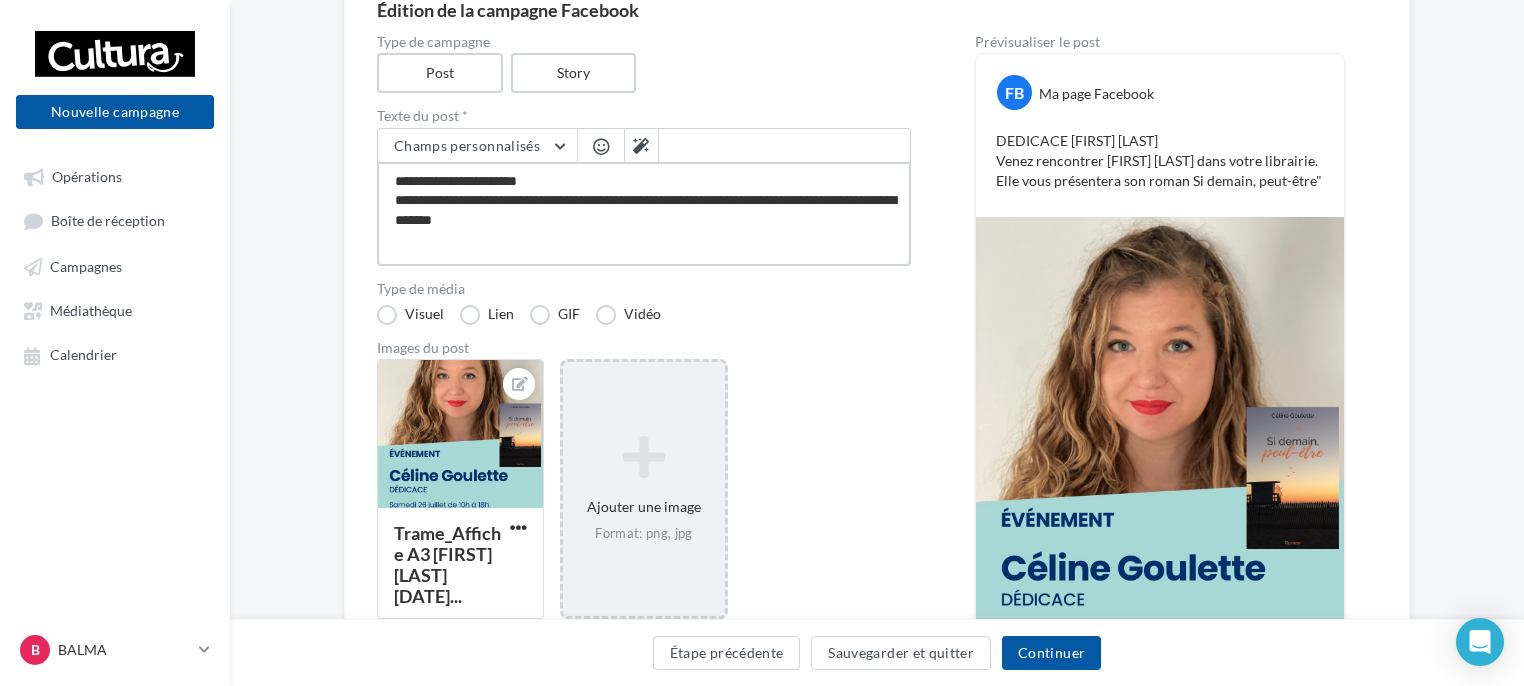 click on "**********" at bounding box center (644, 214) 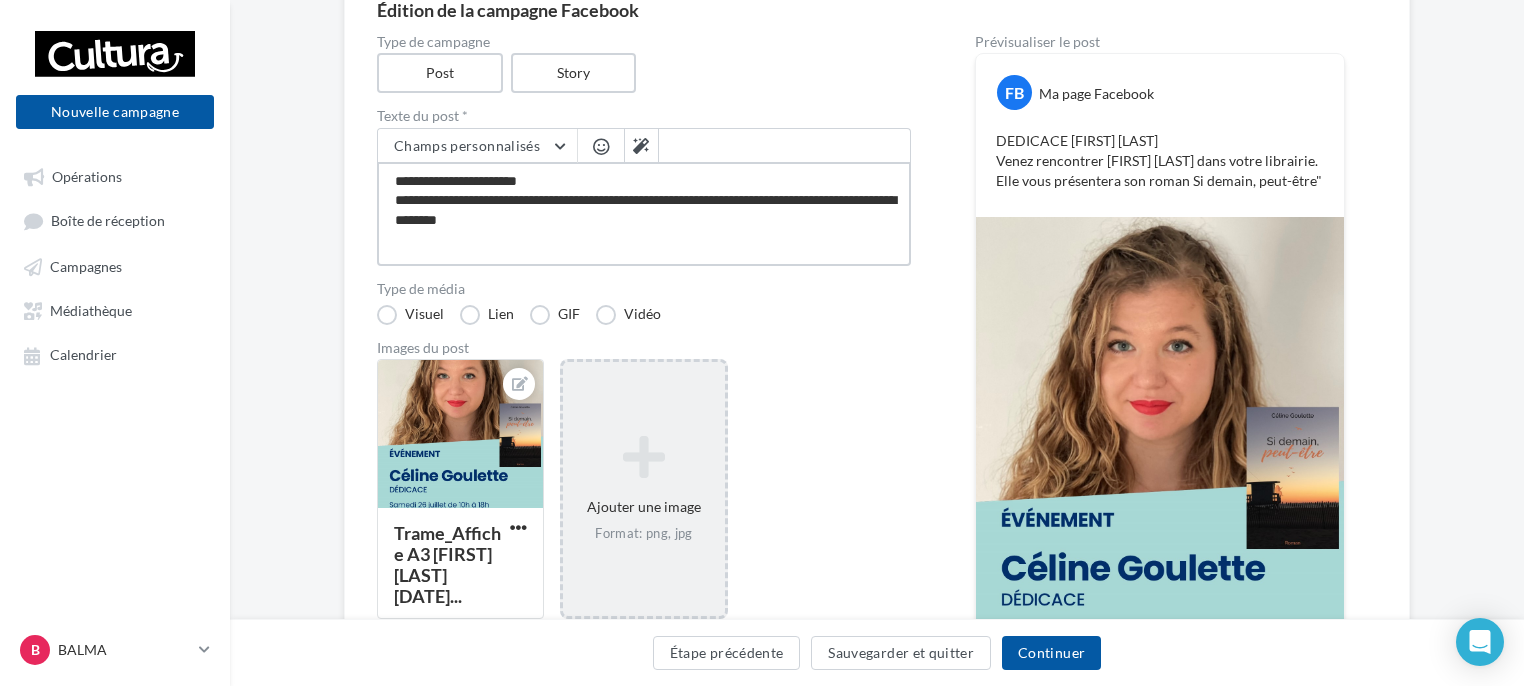 click on "**********" at bounding box center (644, 214) 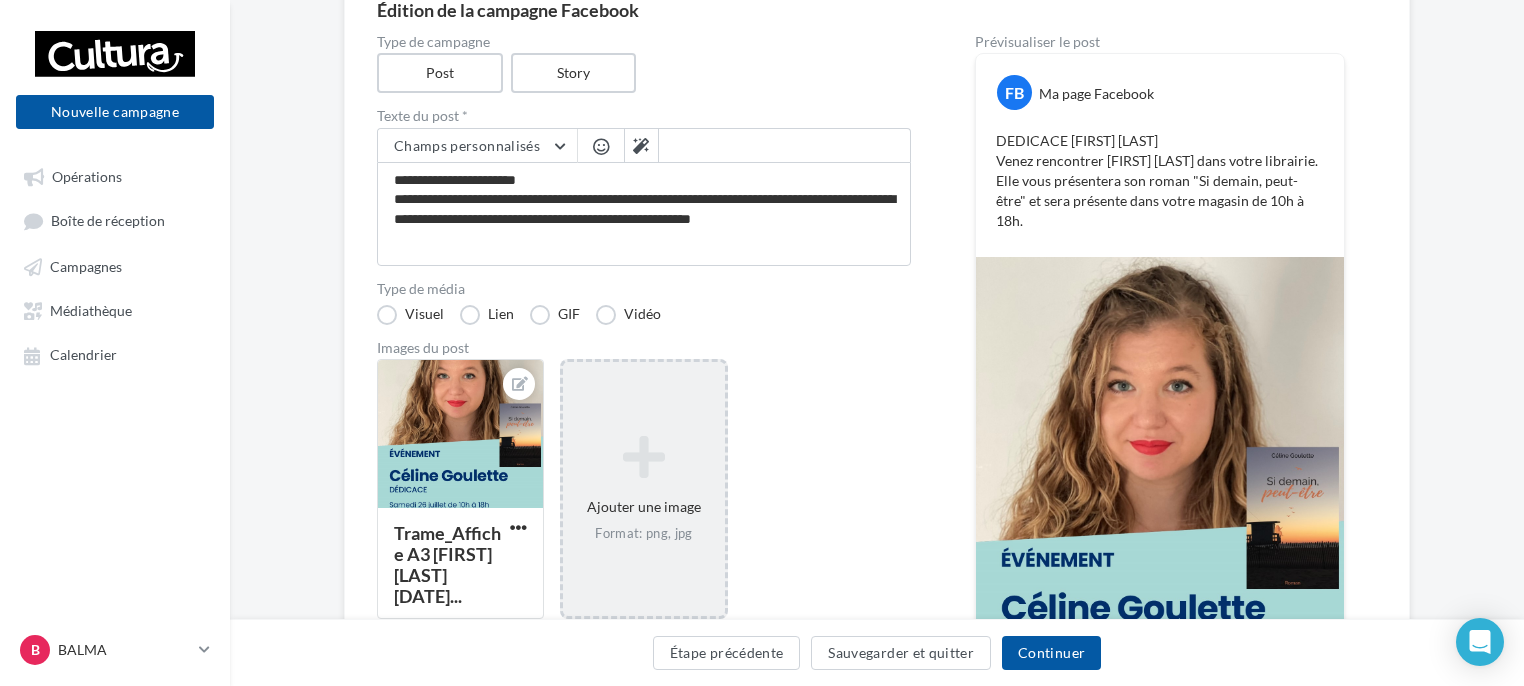 click at bounding box center [601, 146] 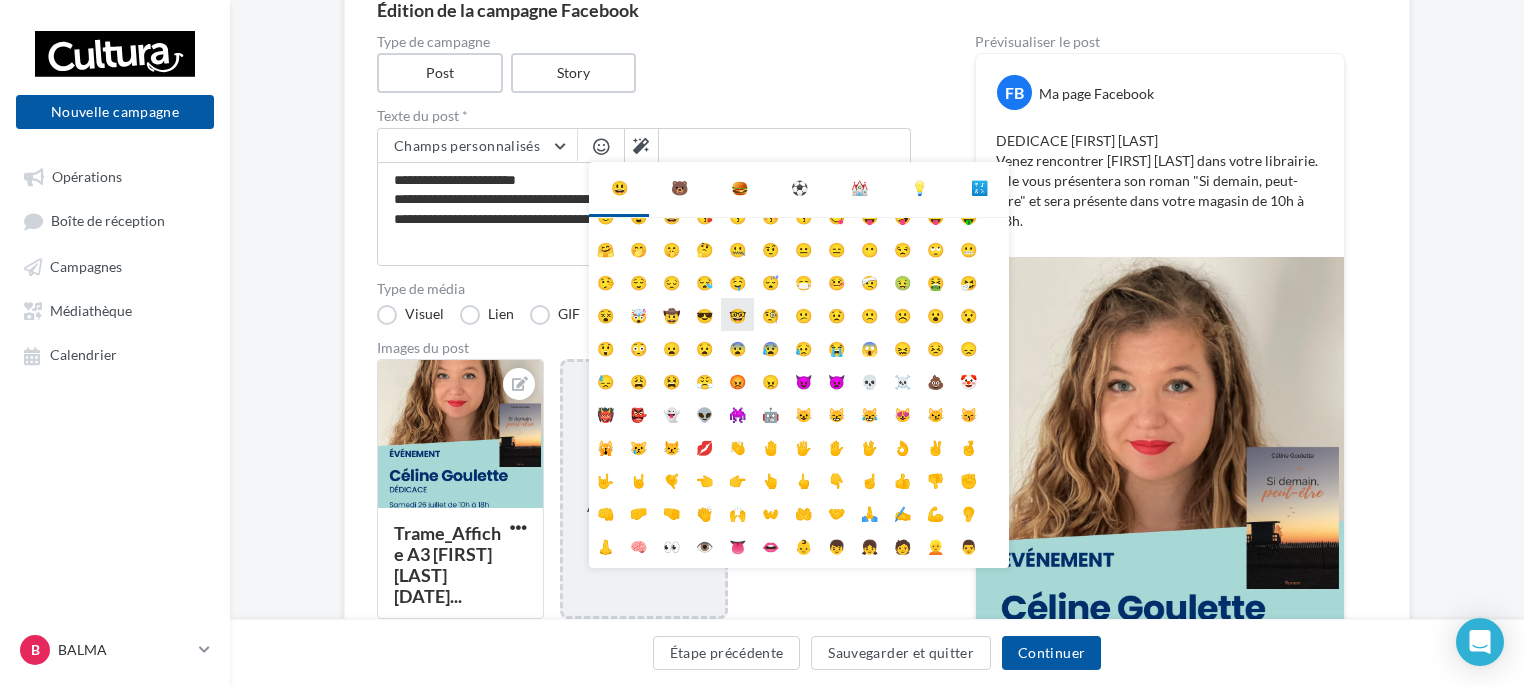 scroll, scrollTop: 78, scrollLeft: 0, axis: vertical 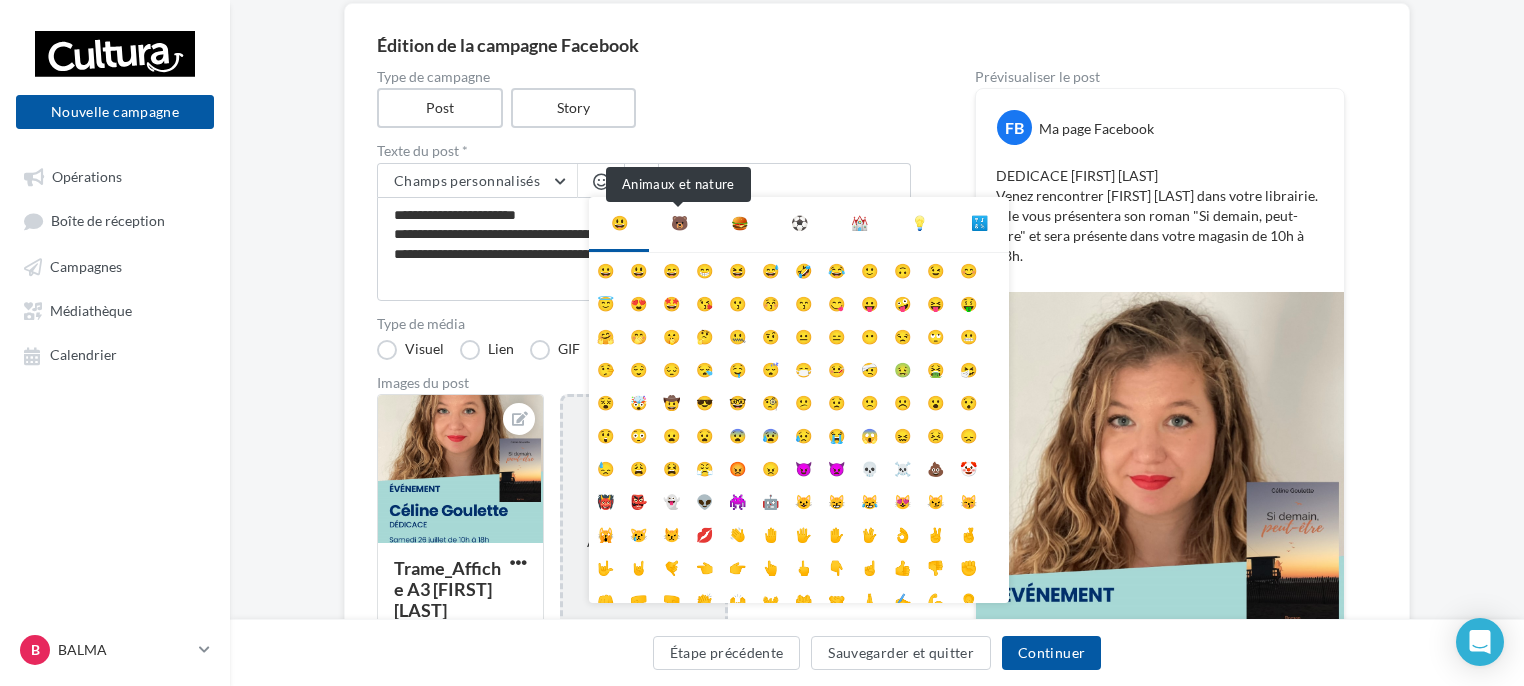 click on "🐻" at bounding box center [679, 223] 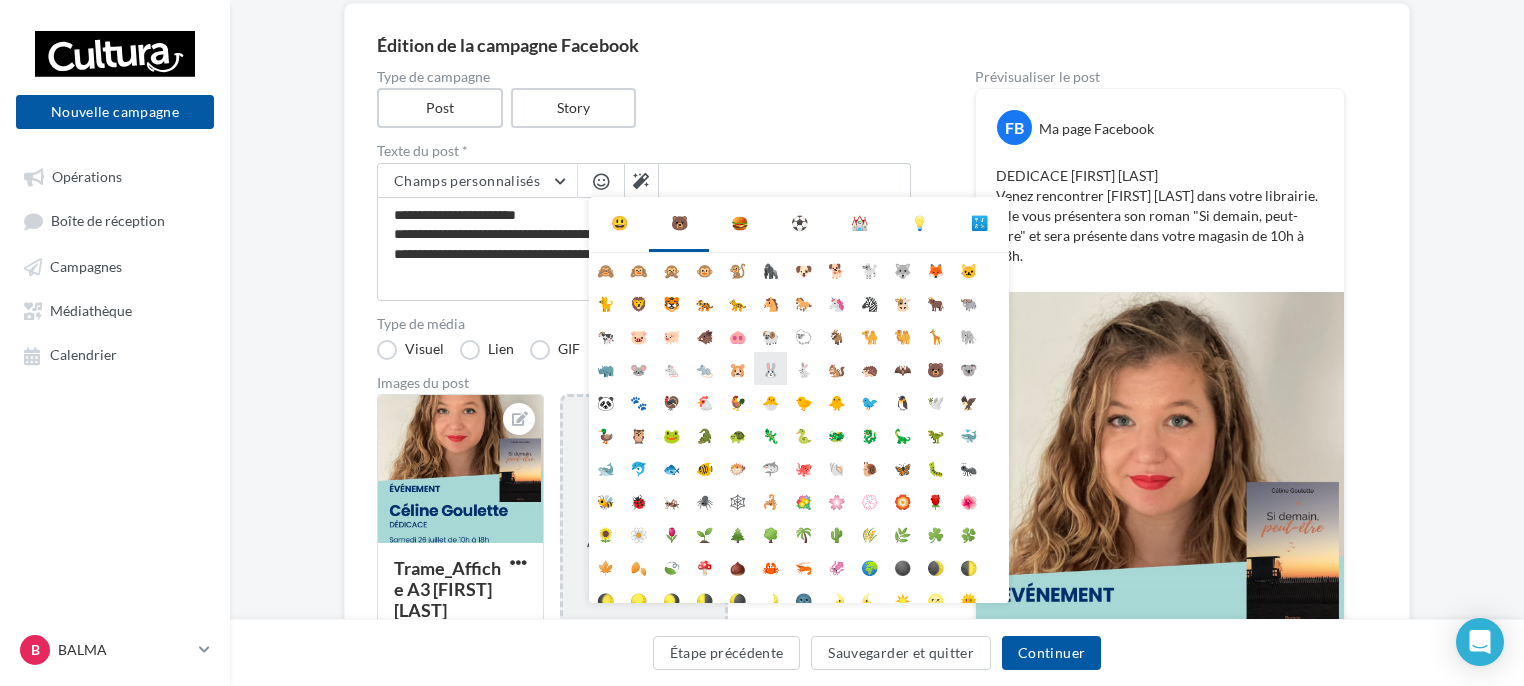 scroll, scrollTop: 112, scrollLeft: 0, axis: vertical 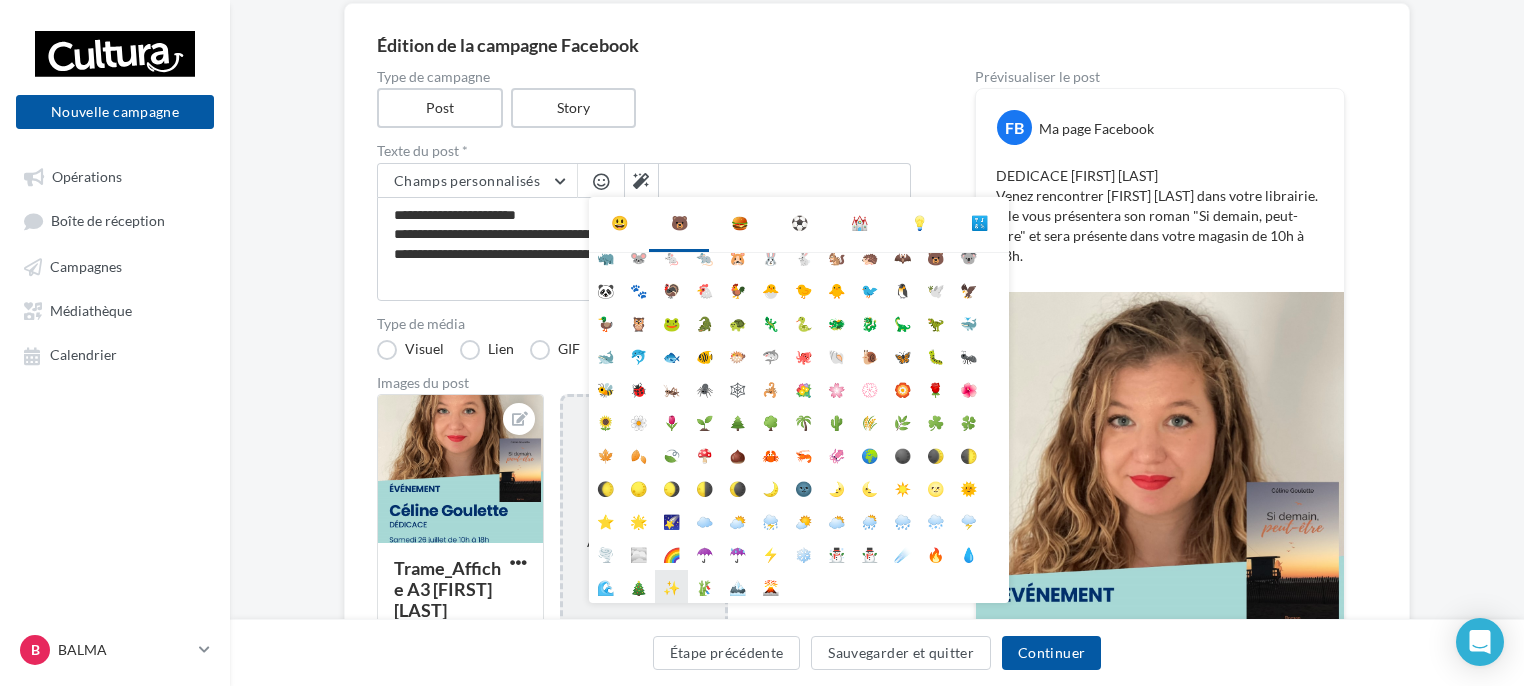 click on "✨" at bounding box center [671, 586] 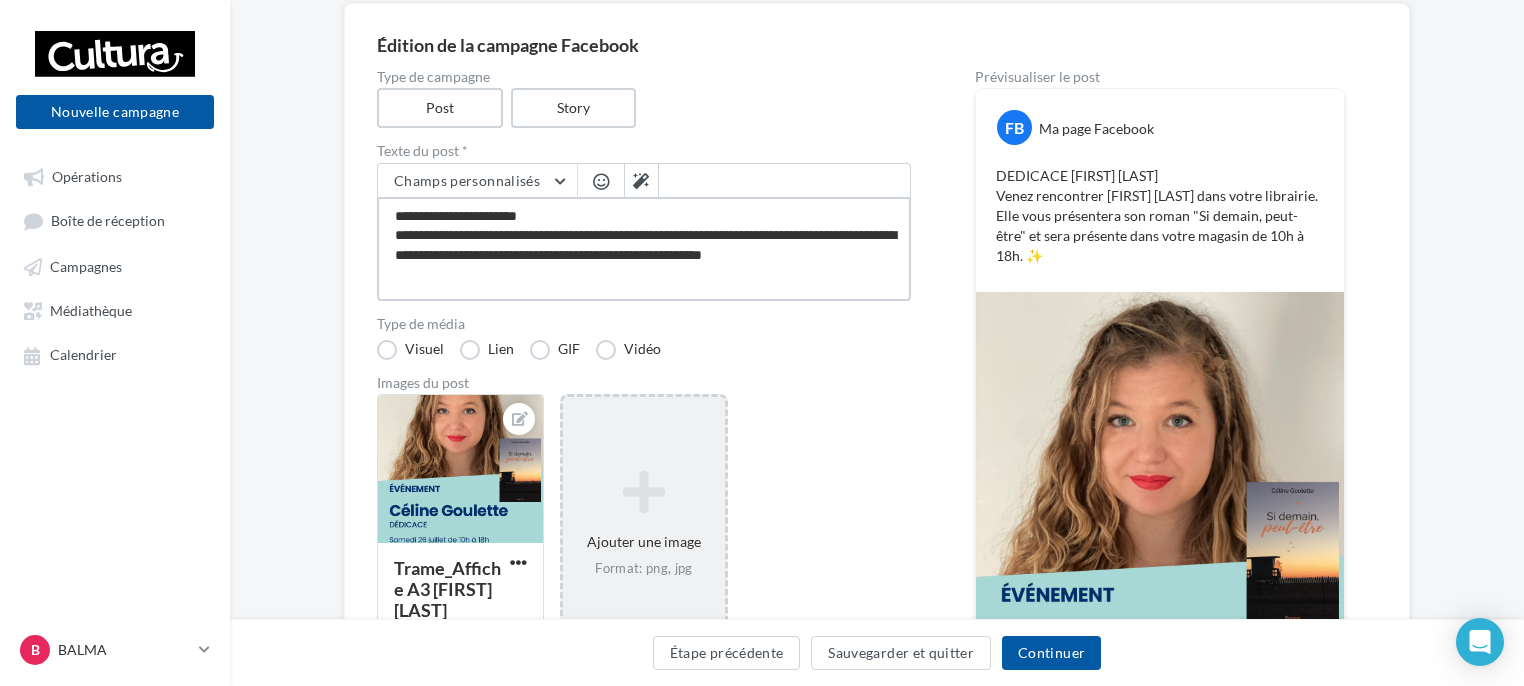 click on "**********" at bounding box center [644, 249] 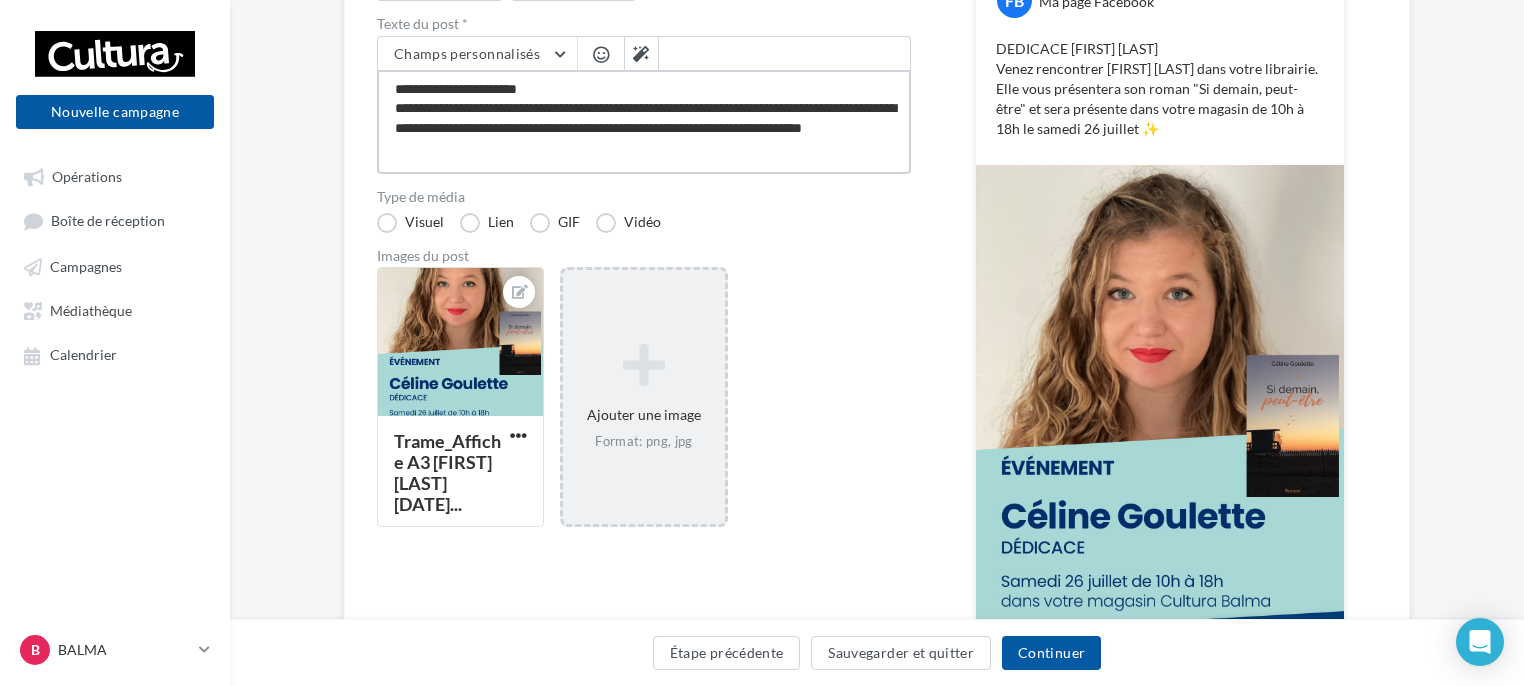 scroll, scrollTop: 185, scrollLeft: 0, axis: vertical 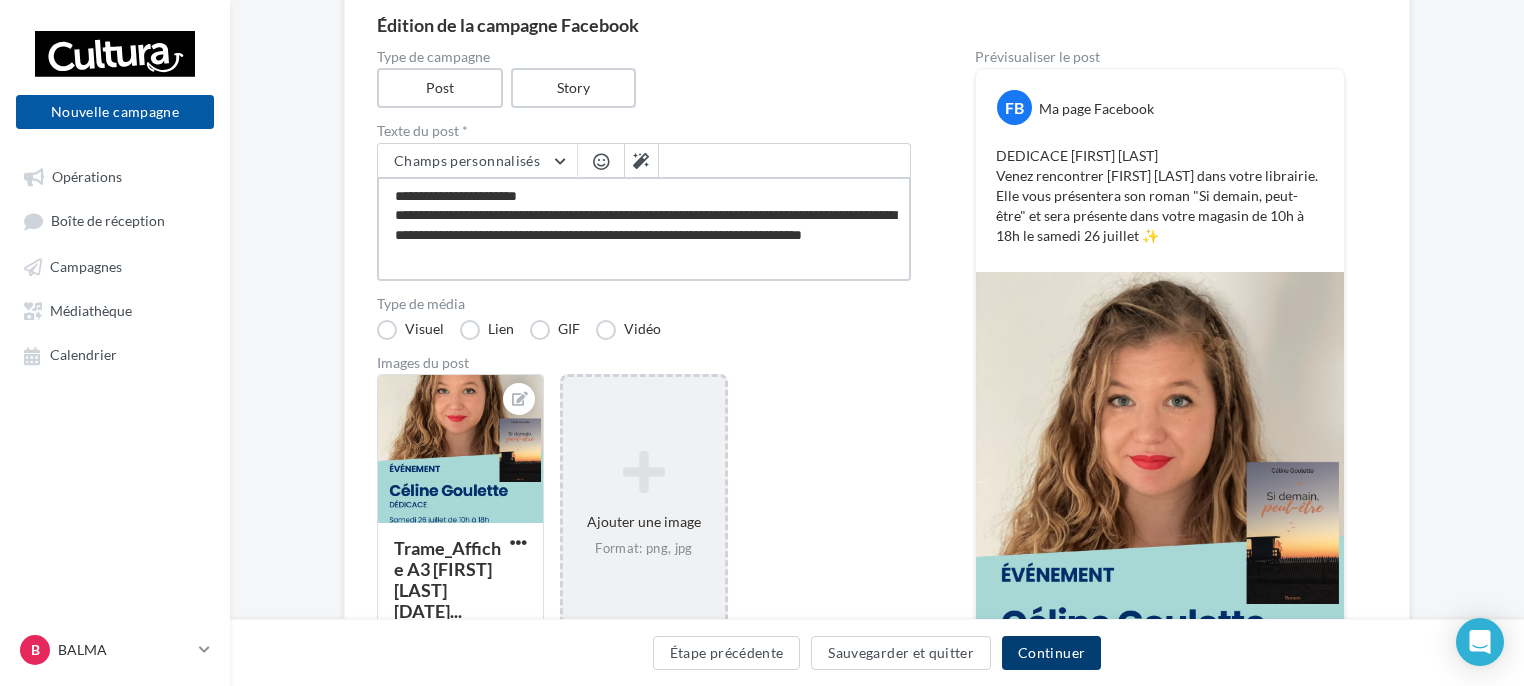 type on "**********" 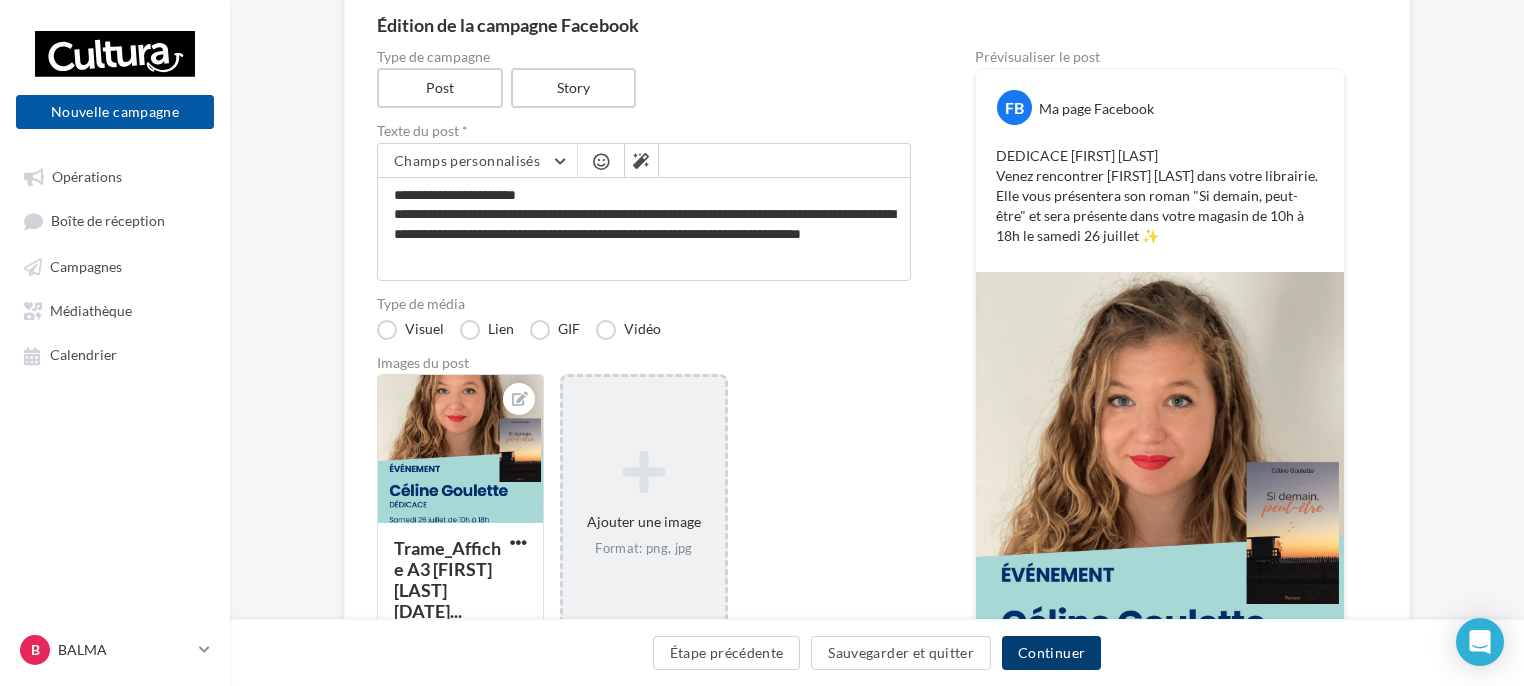 click on "Continuer" at bounding box center (1051, 653) 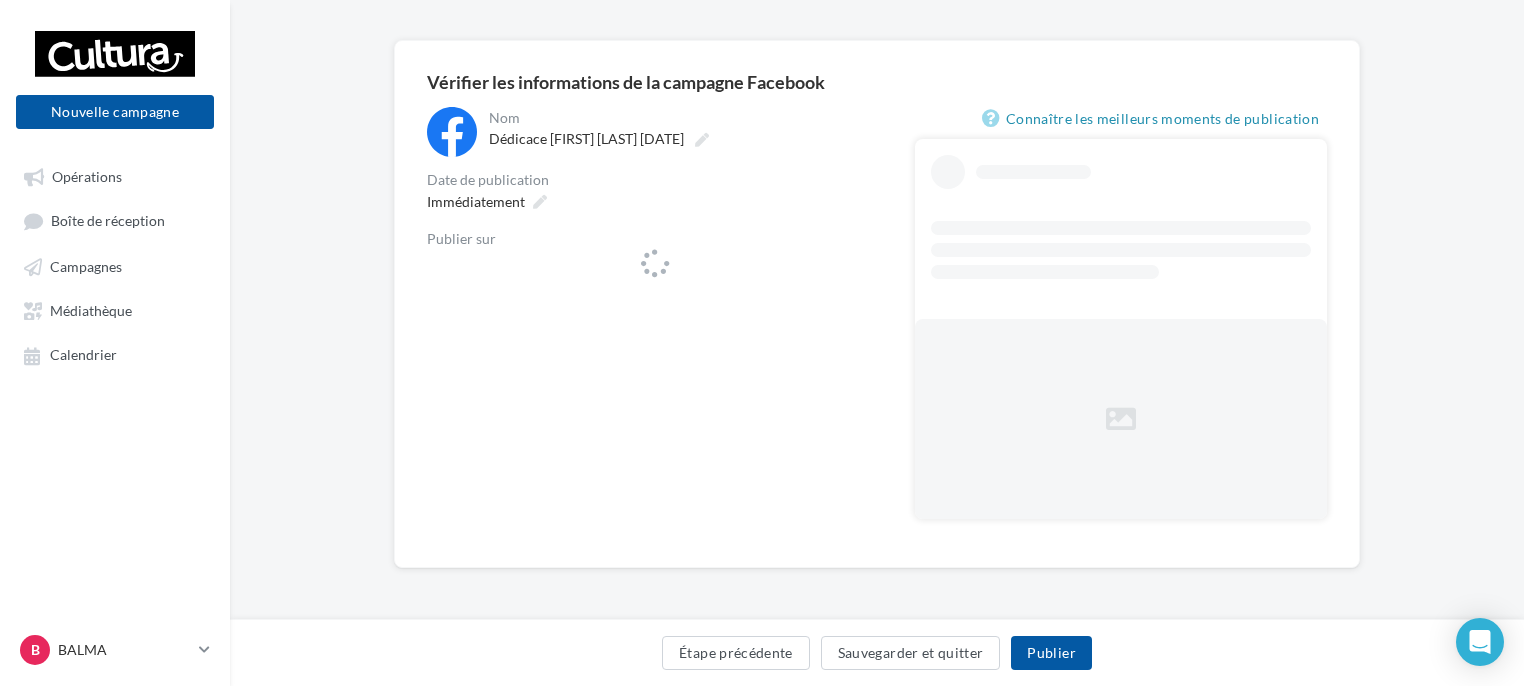 scroll, scrollTop: 0, scrollLeft: 0, axis: both 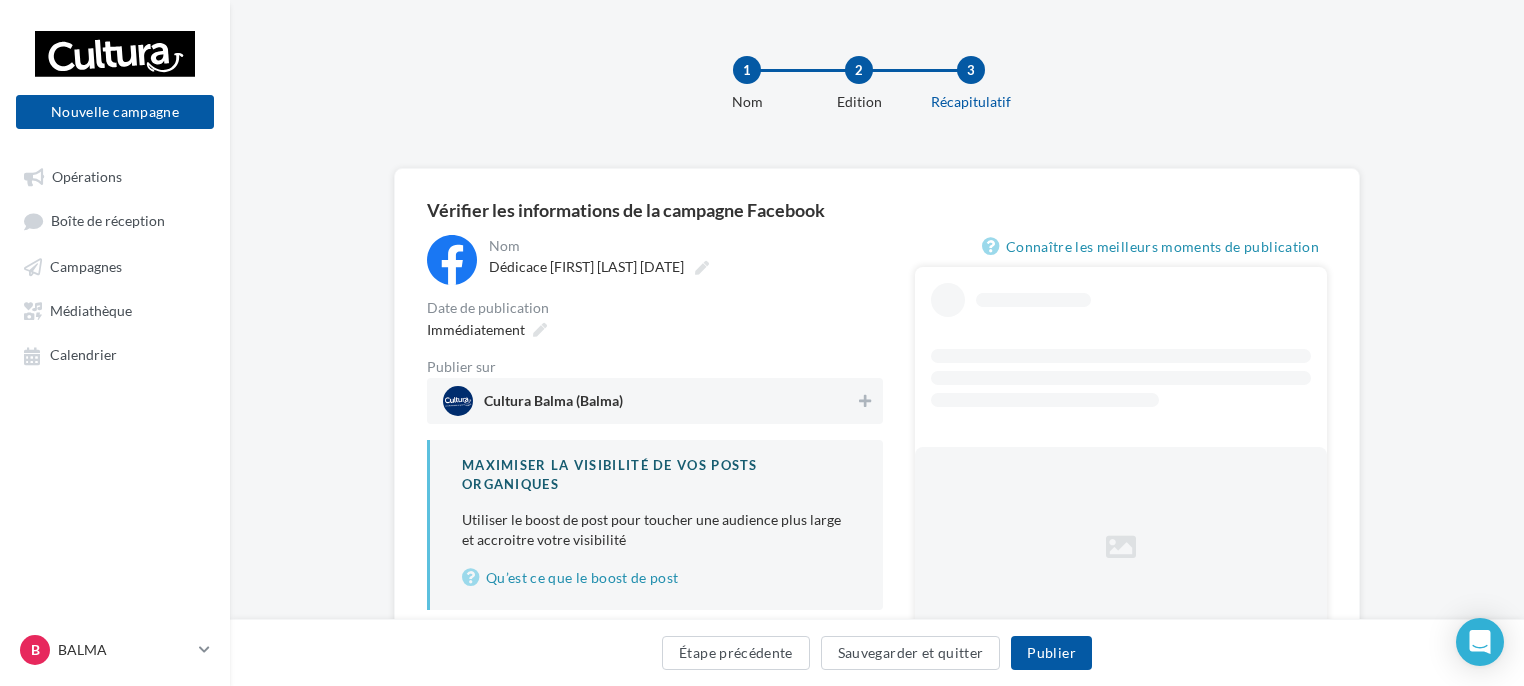 click on "Cultura Balma (Balma)" at bounding box center (649, 401) 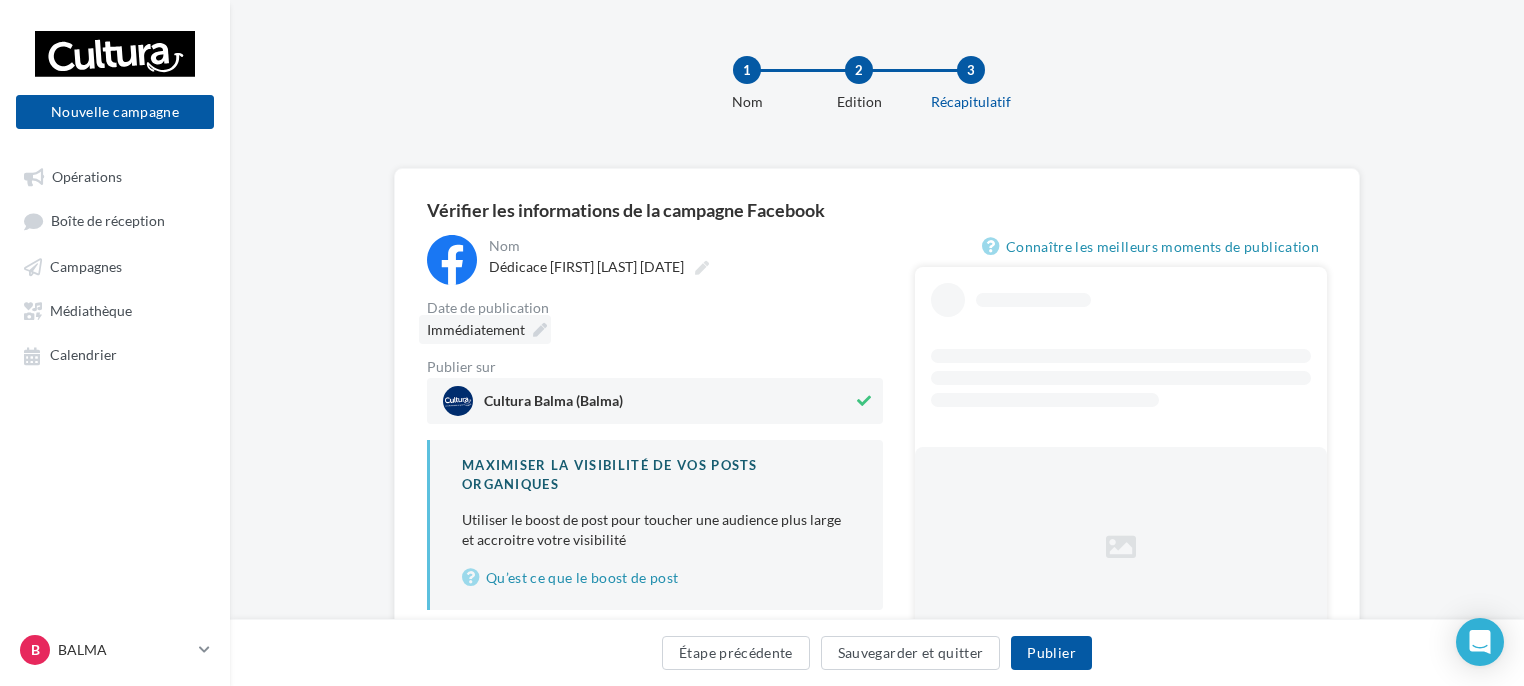click on "Immédiatement" at bounding box center (476, 329) 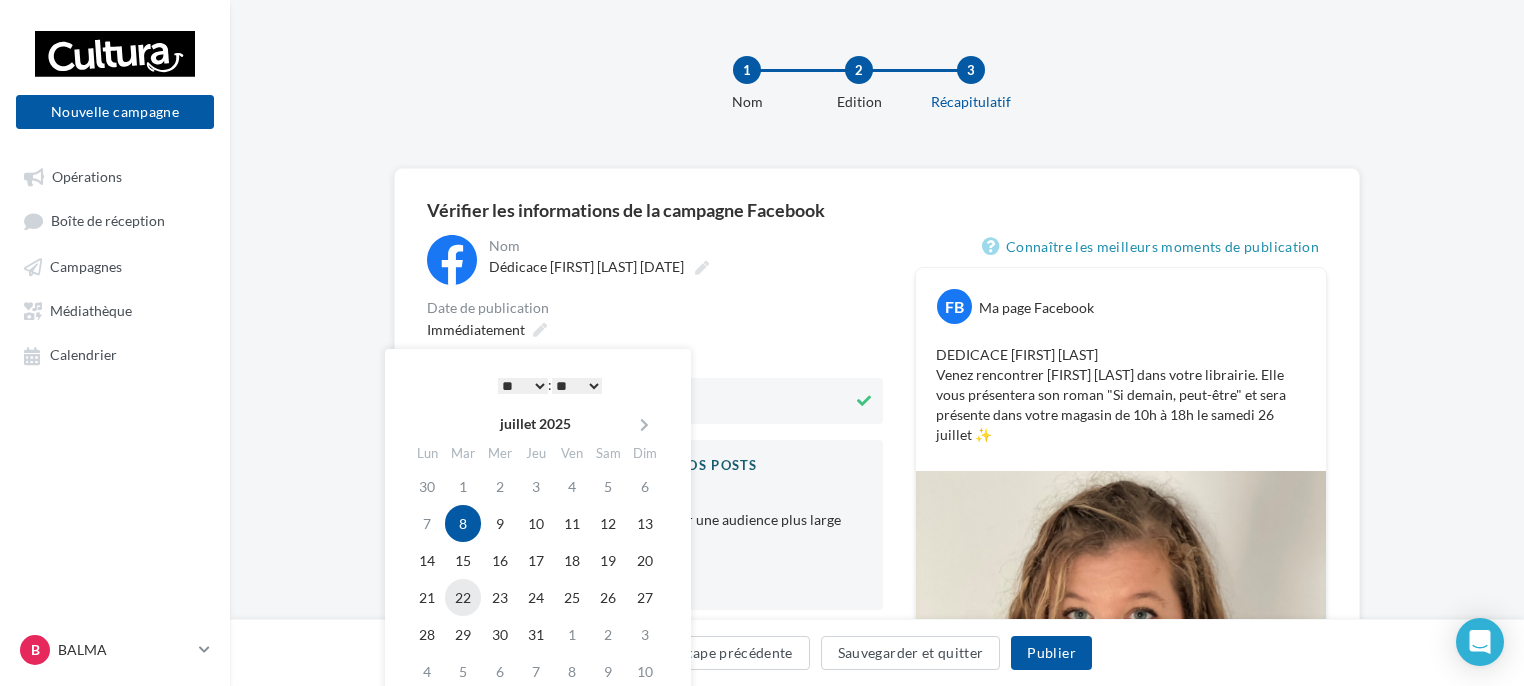 click on "22" at bounding box center [463, 523] 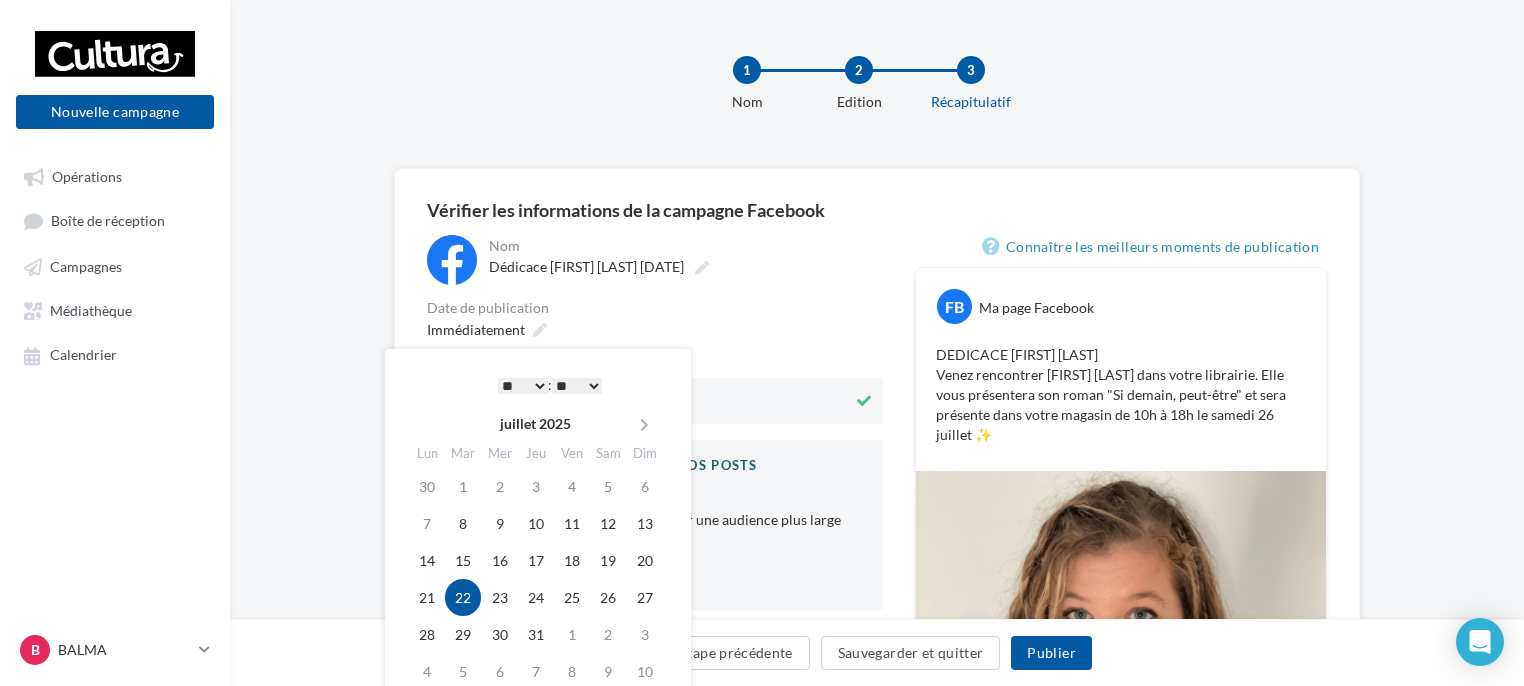 click on "Immédiatement" at bounding box center (684, 260) 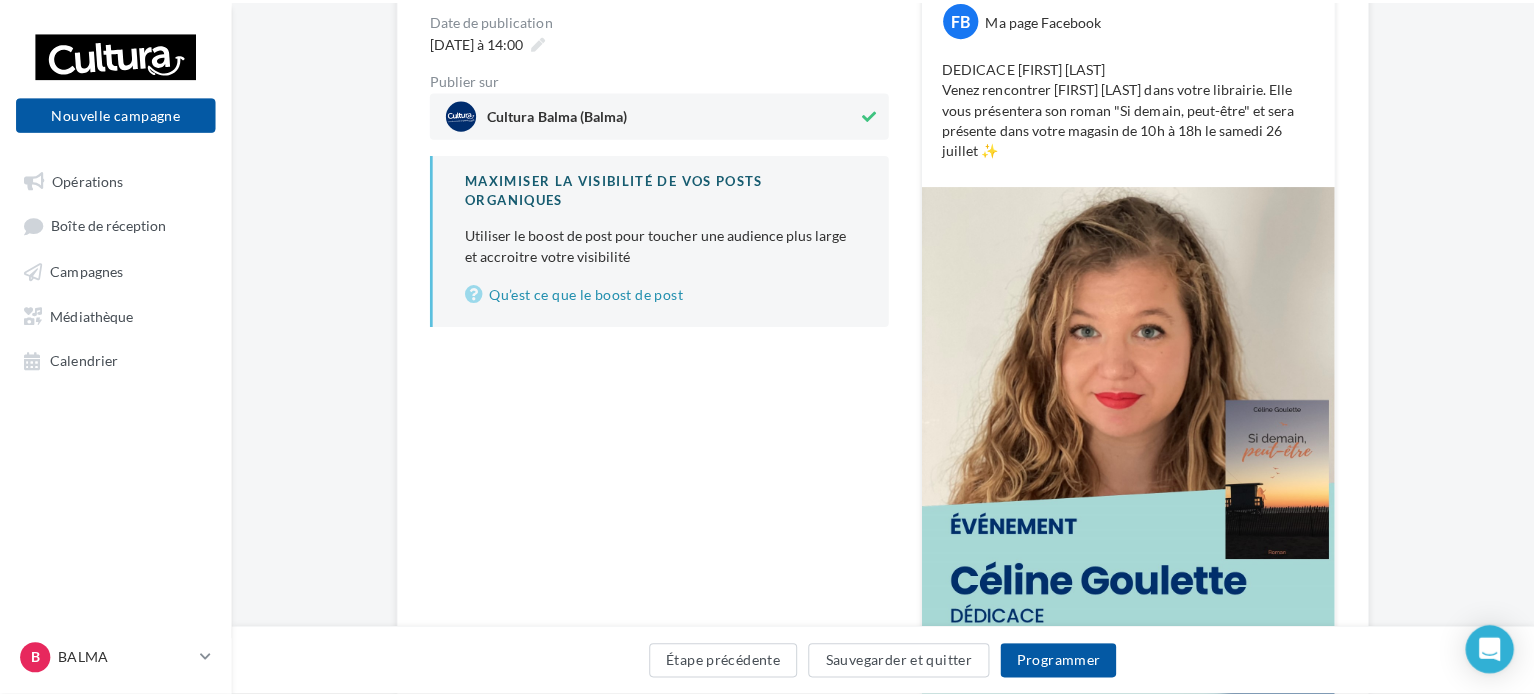 scroll, scrollTop: 400, scrollLeft: 0, axis: vertical 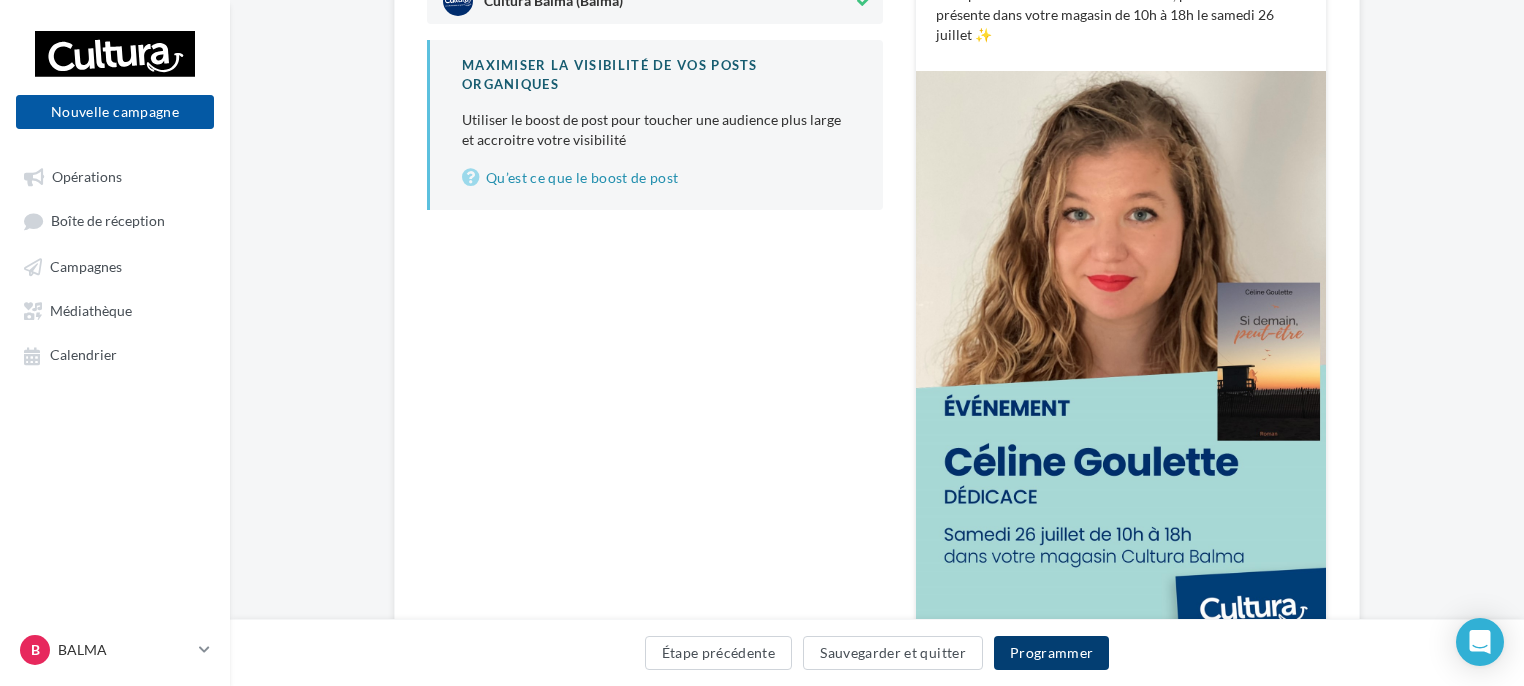 click on "Programmer" at bounding box center (1052, 653) 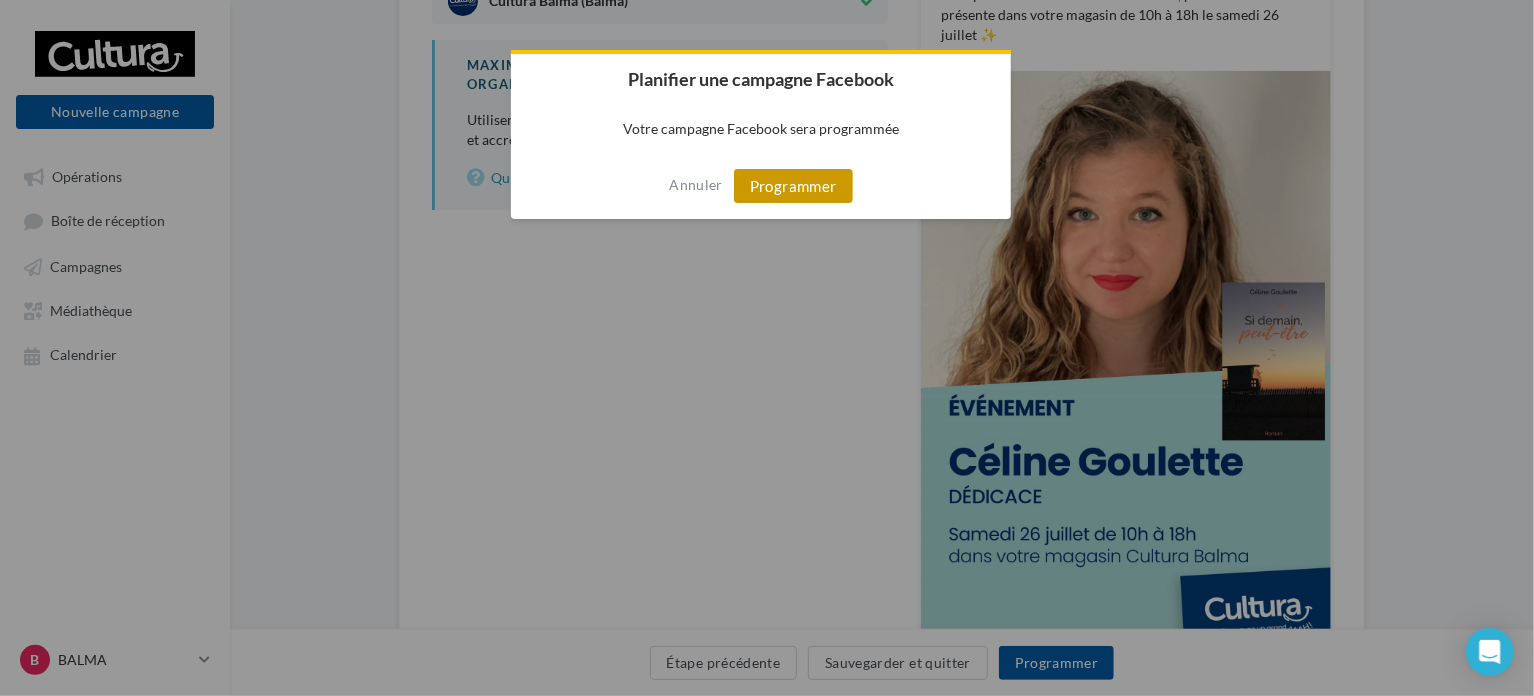 click on "Programmer" at bounding box center (793, 186) 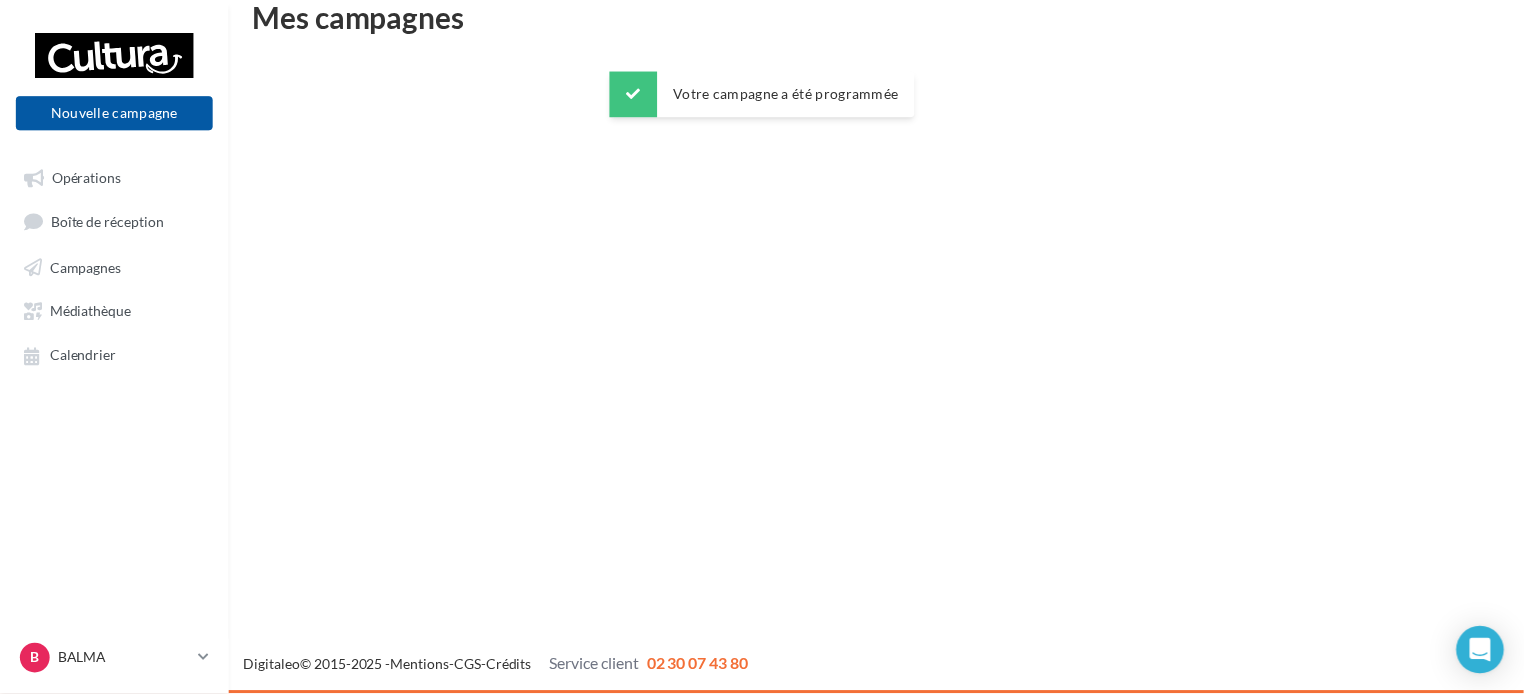 scroll, scrollTop: 32, scrollLeft: 0, axis: vertical 